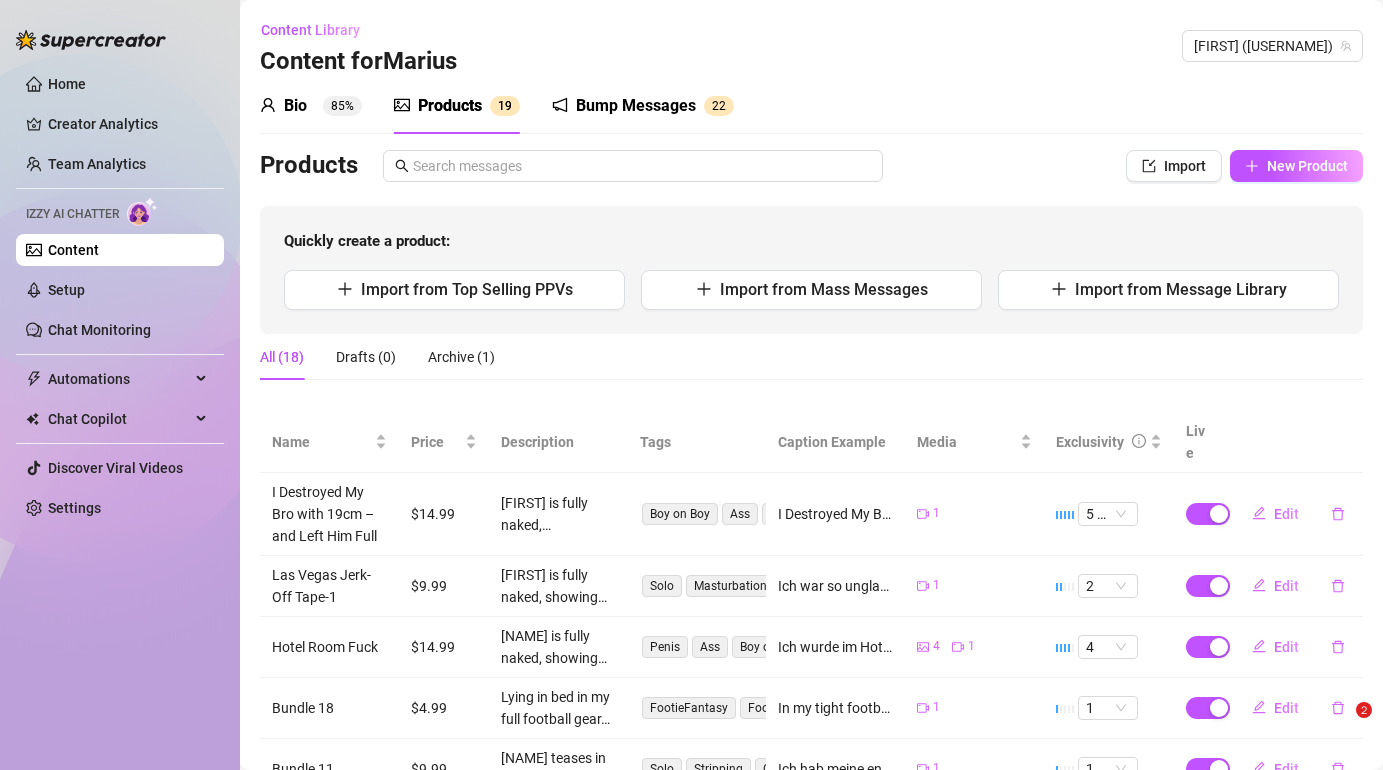 scroll, scrollTop: 0, scrollLeft: 0, axis: both 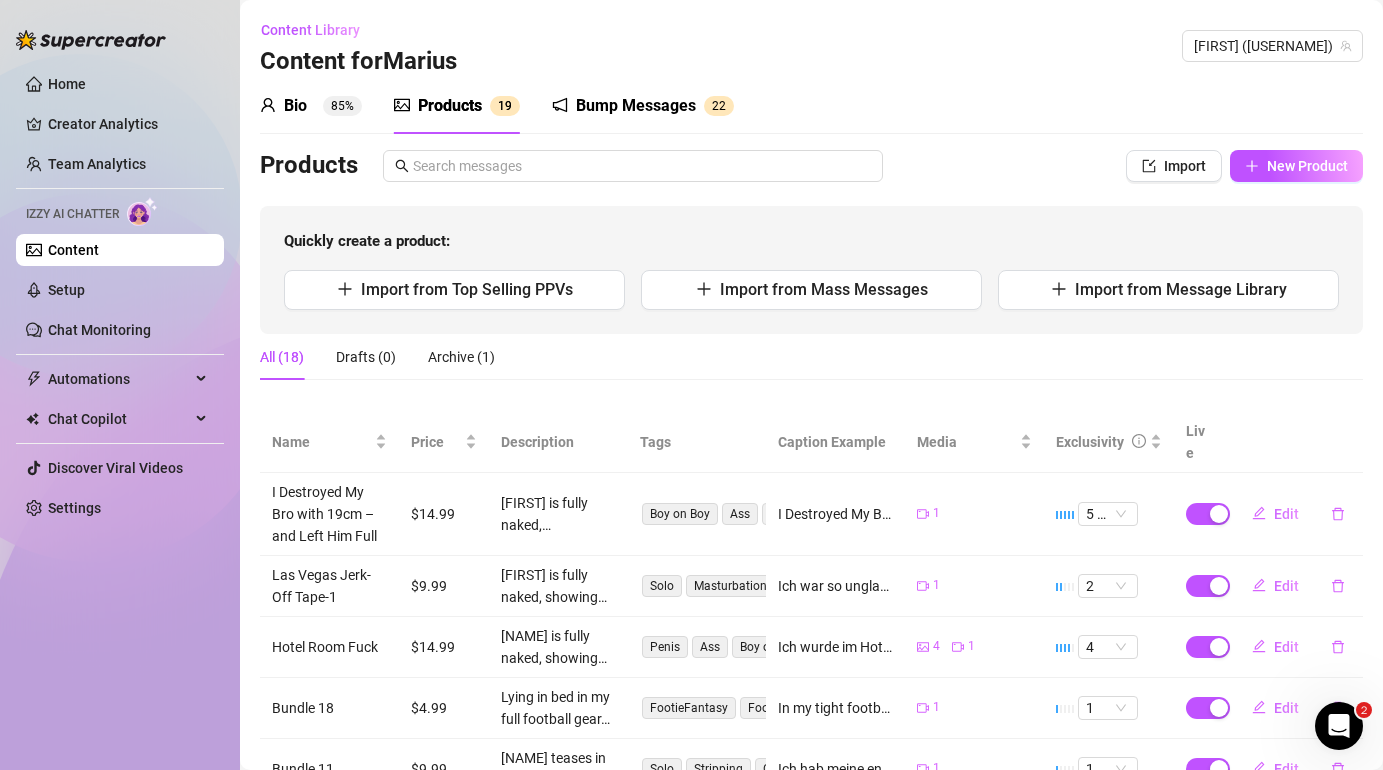 click on "Bump Messages" at bounding box center (636, 106) 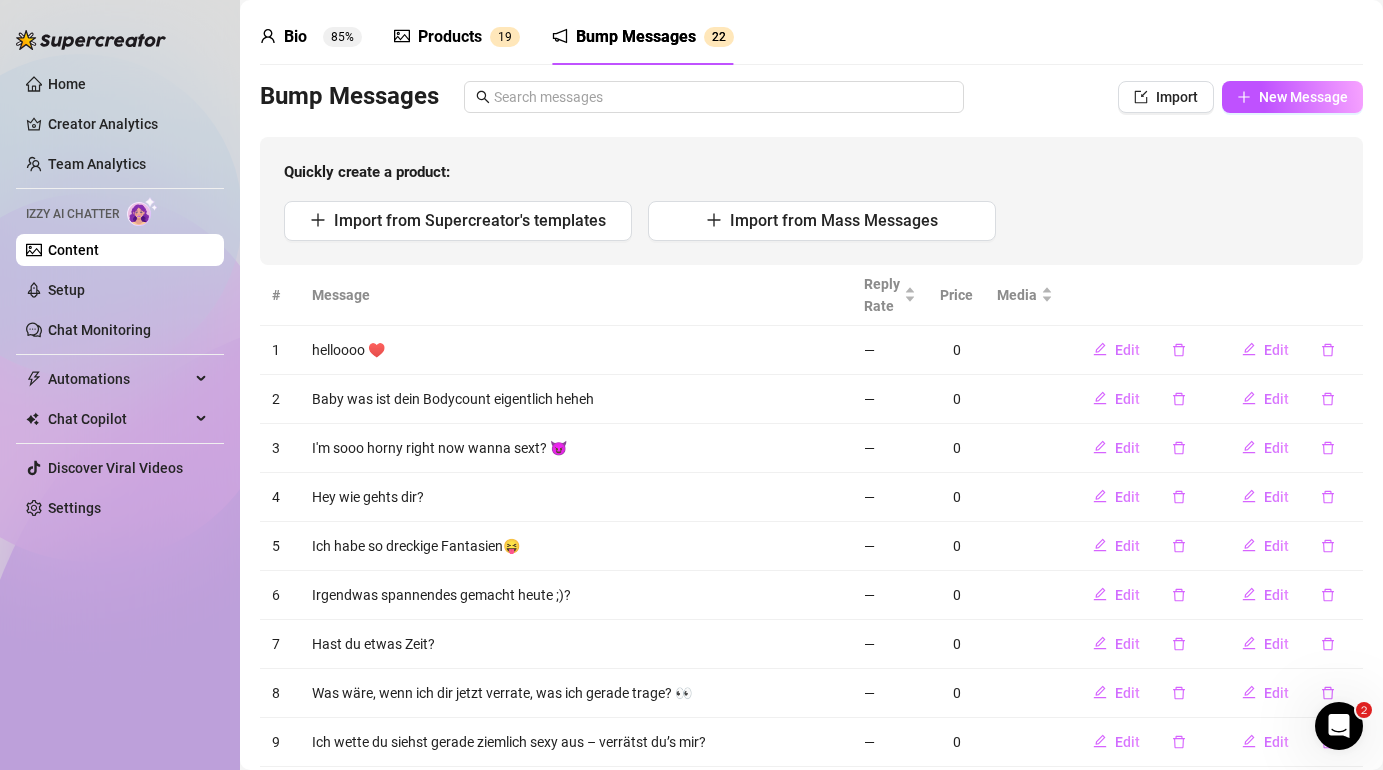 scroll, scrollTop: 88, scrollLeft: 0, axis: vertical 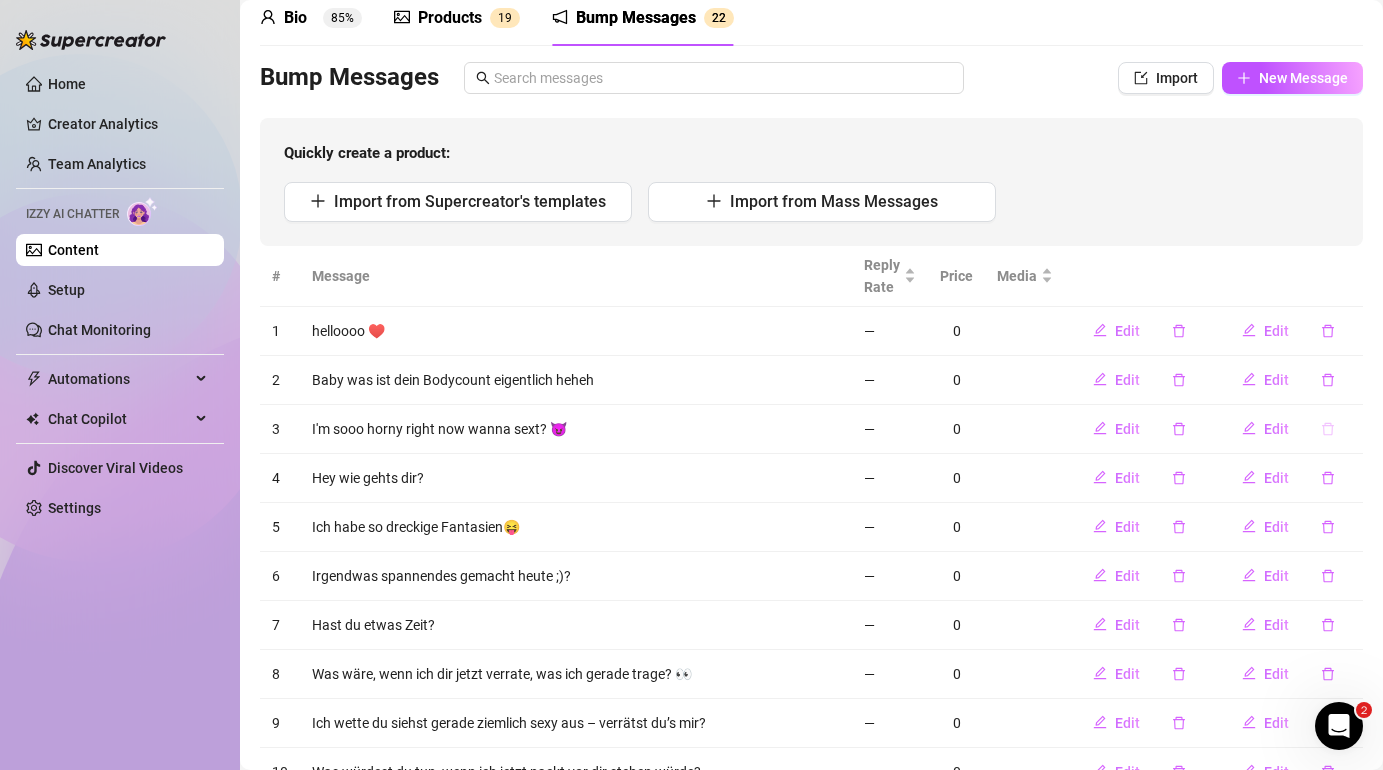 click 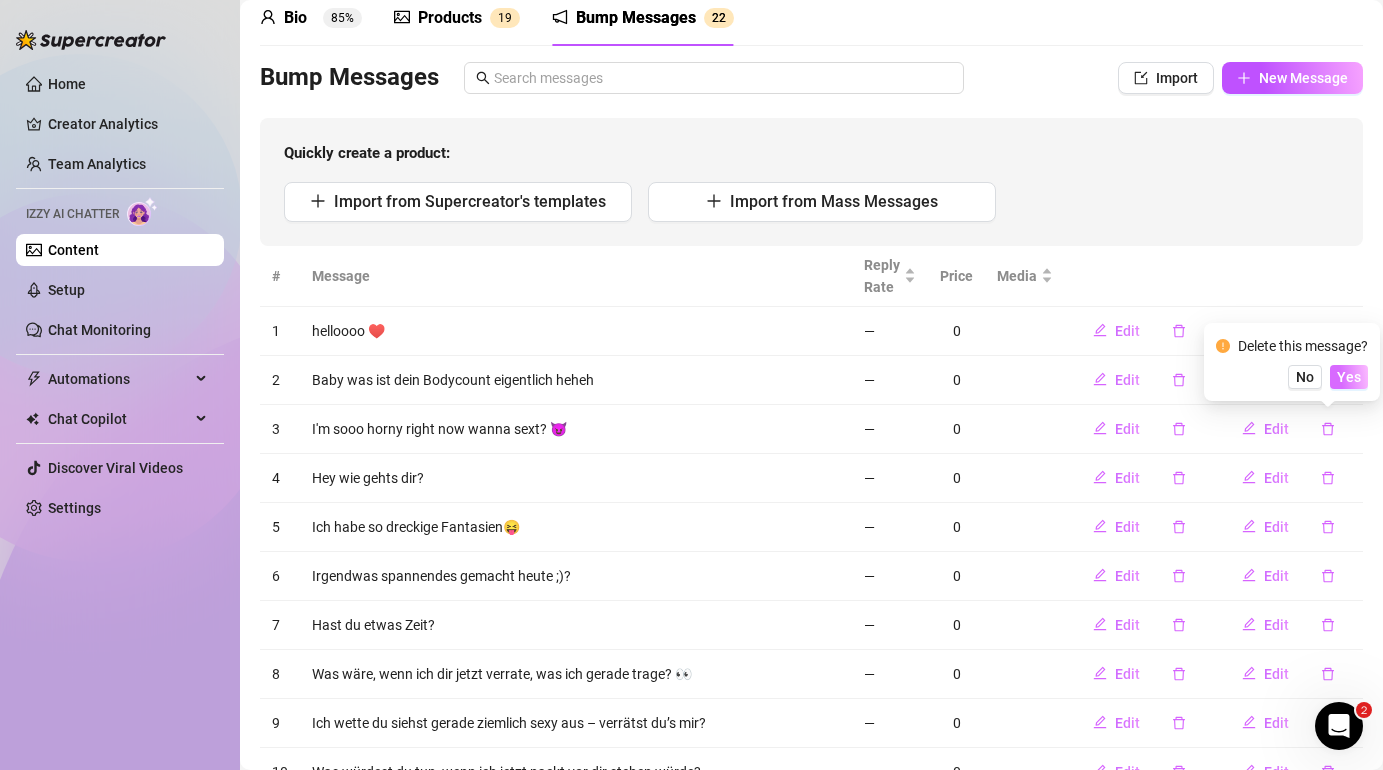 click on "Yes" at bounding box center (1349, 377) 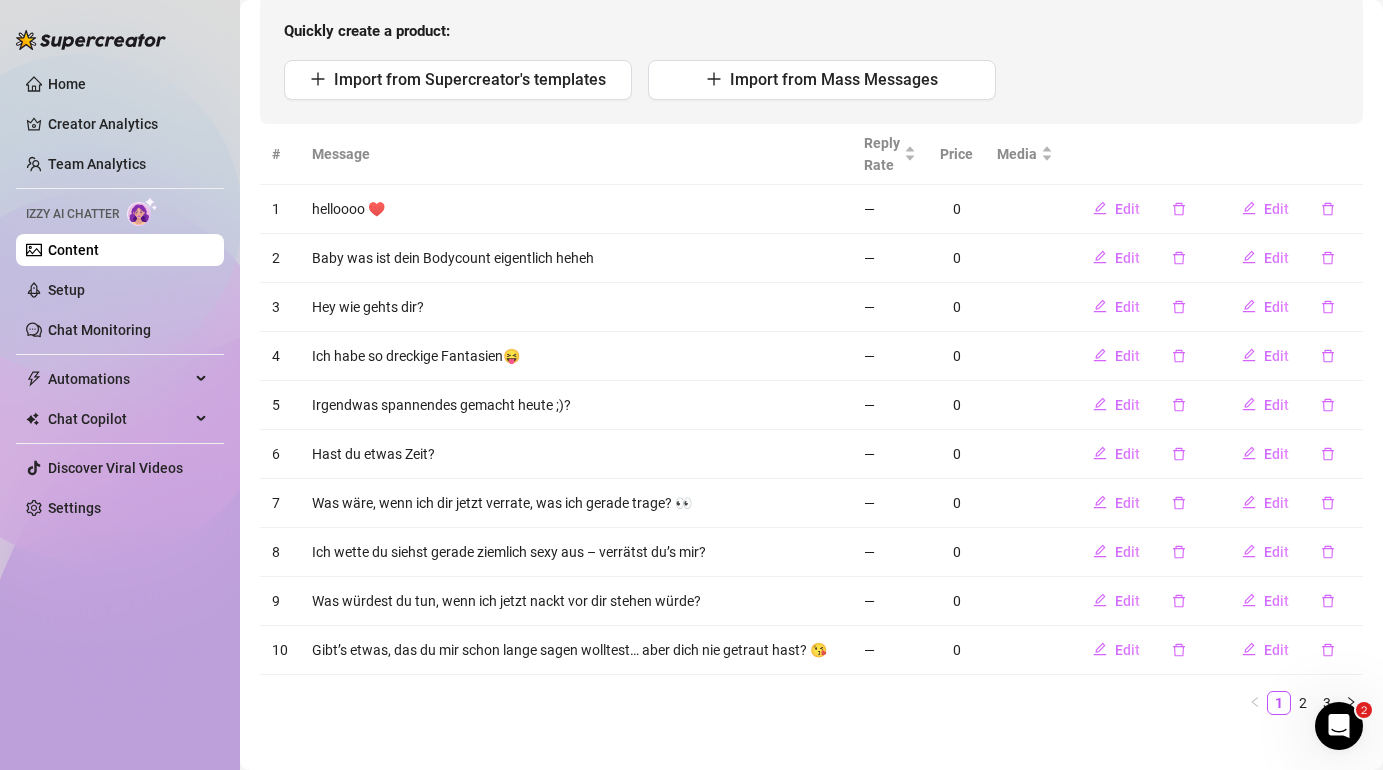 scroll, scrollTop: 208, scrollLeft: 0, axis: vertical 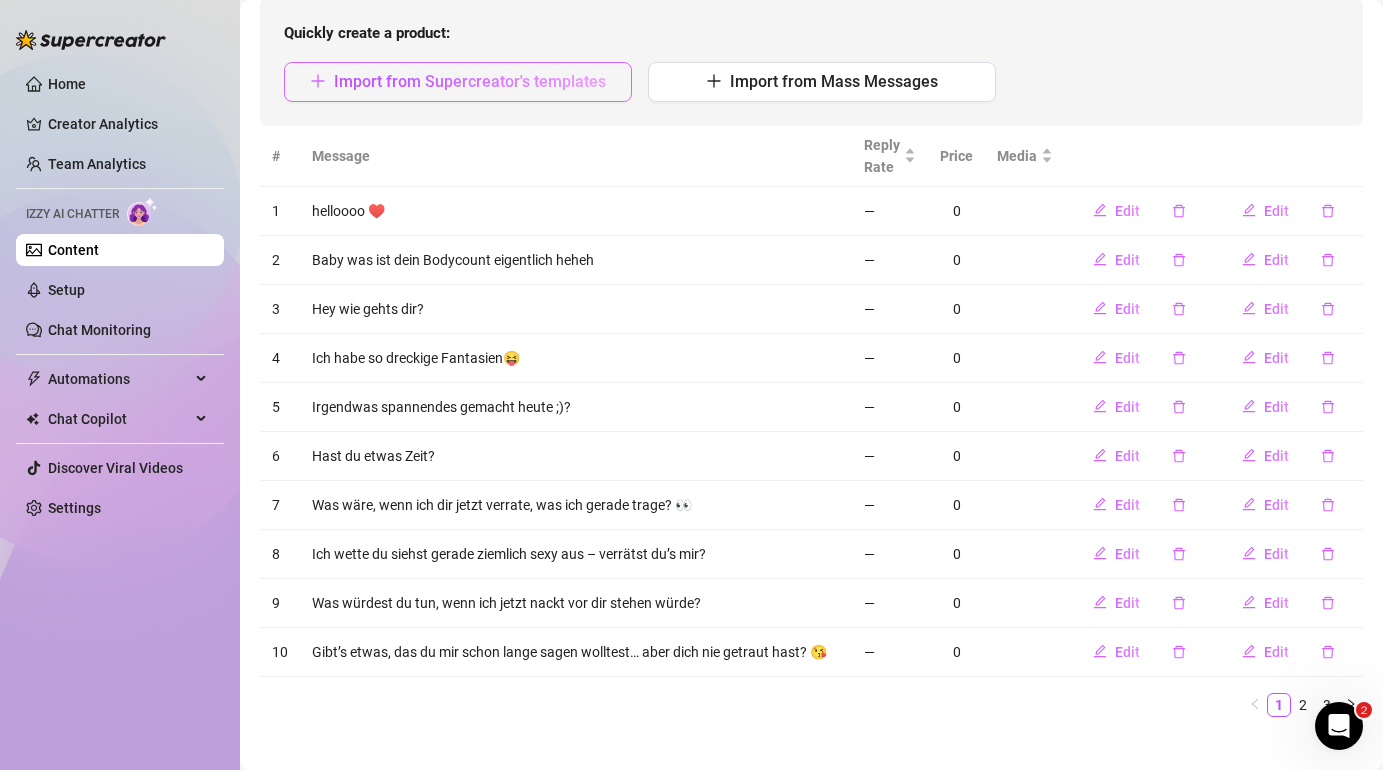 click on "Import from Supercreator's templates" at bounding box center [458, 82] 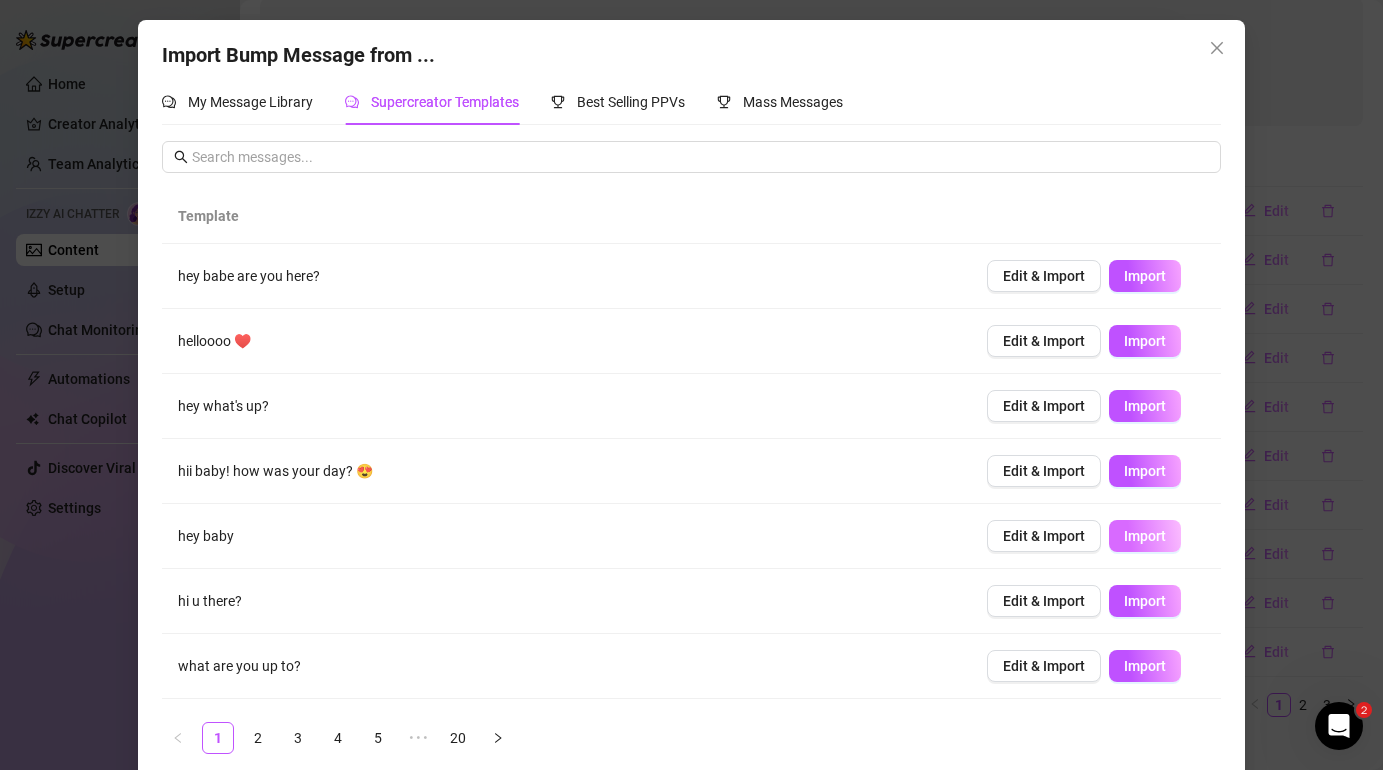 click on "Import" at bounding box center (1145, 536) 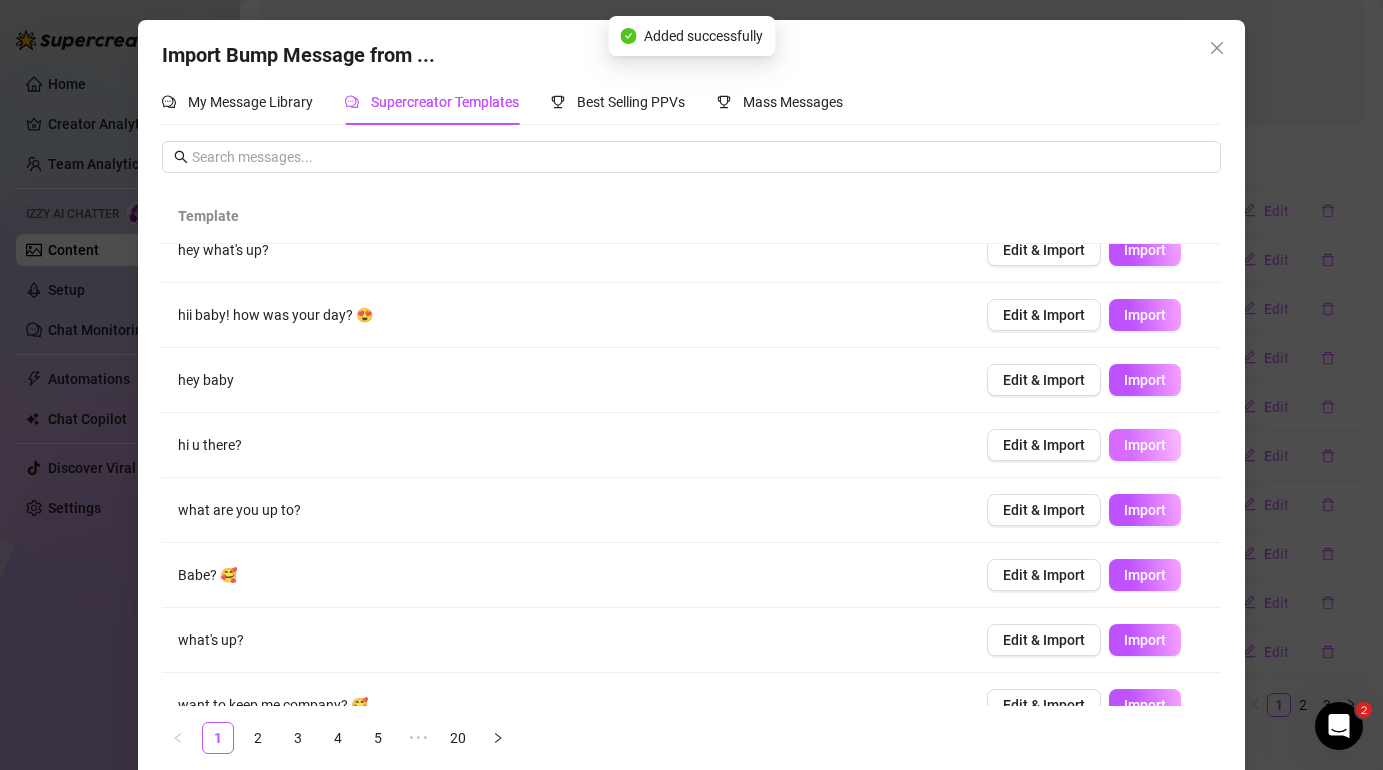 scroll, scrollTop: 188, scrollLeft: 0, axis: vertical 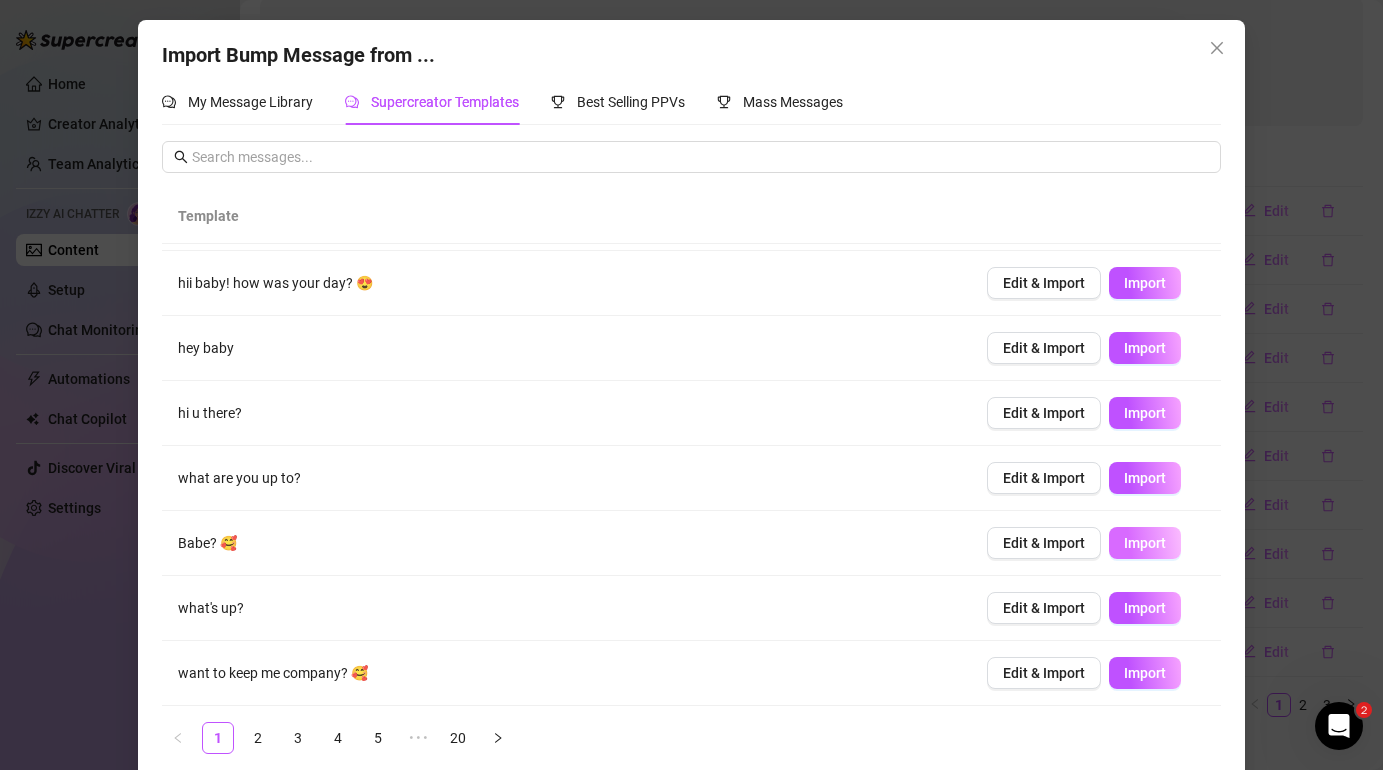 click on "Import" at bounding box center (1145, 543) 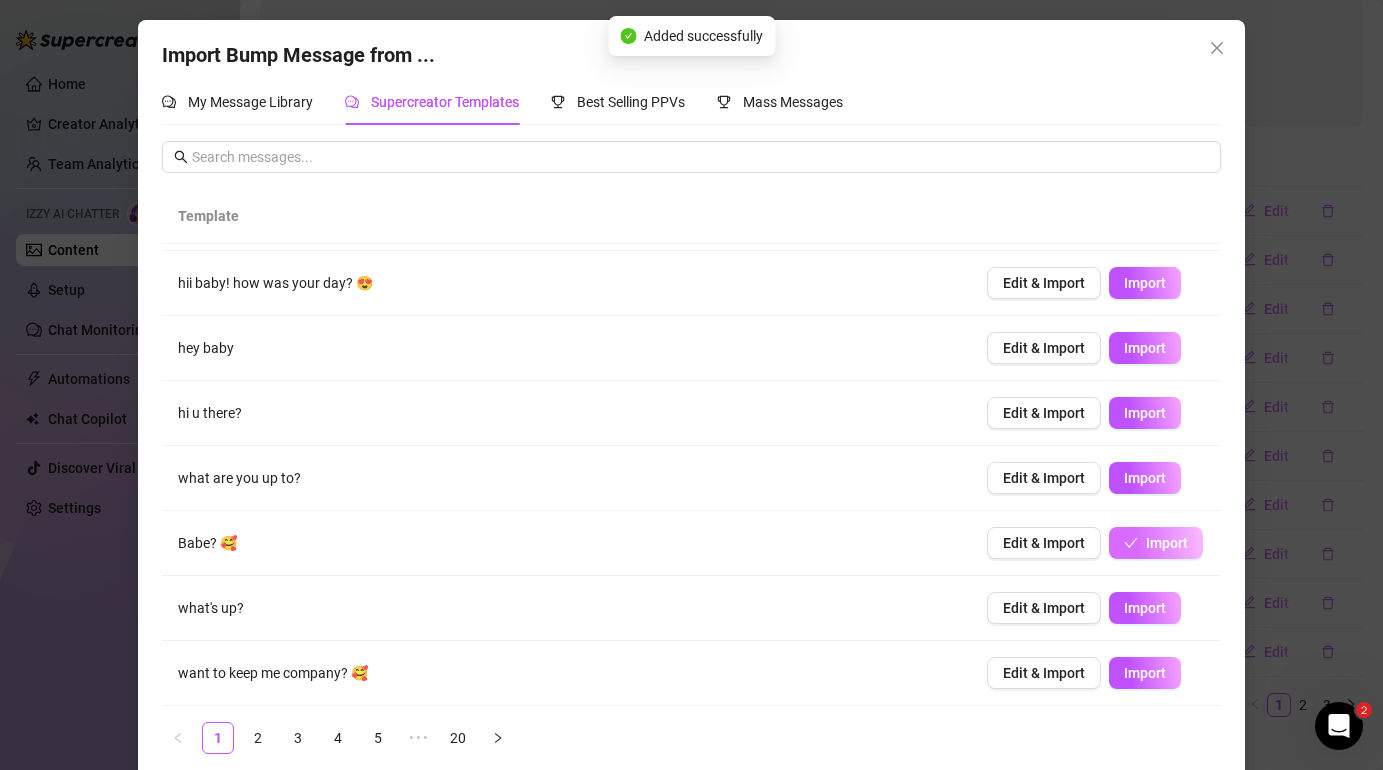 scroll, scrollTop: 20, scrollLeft: 0, axis: vertical 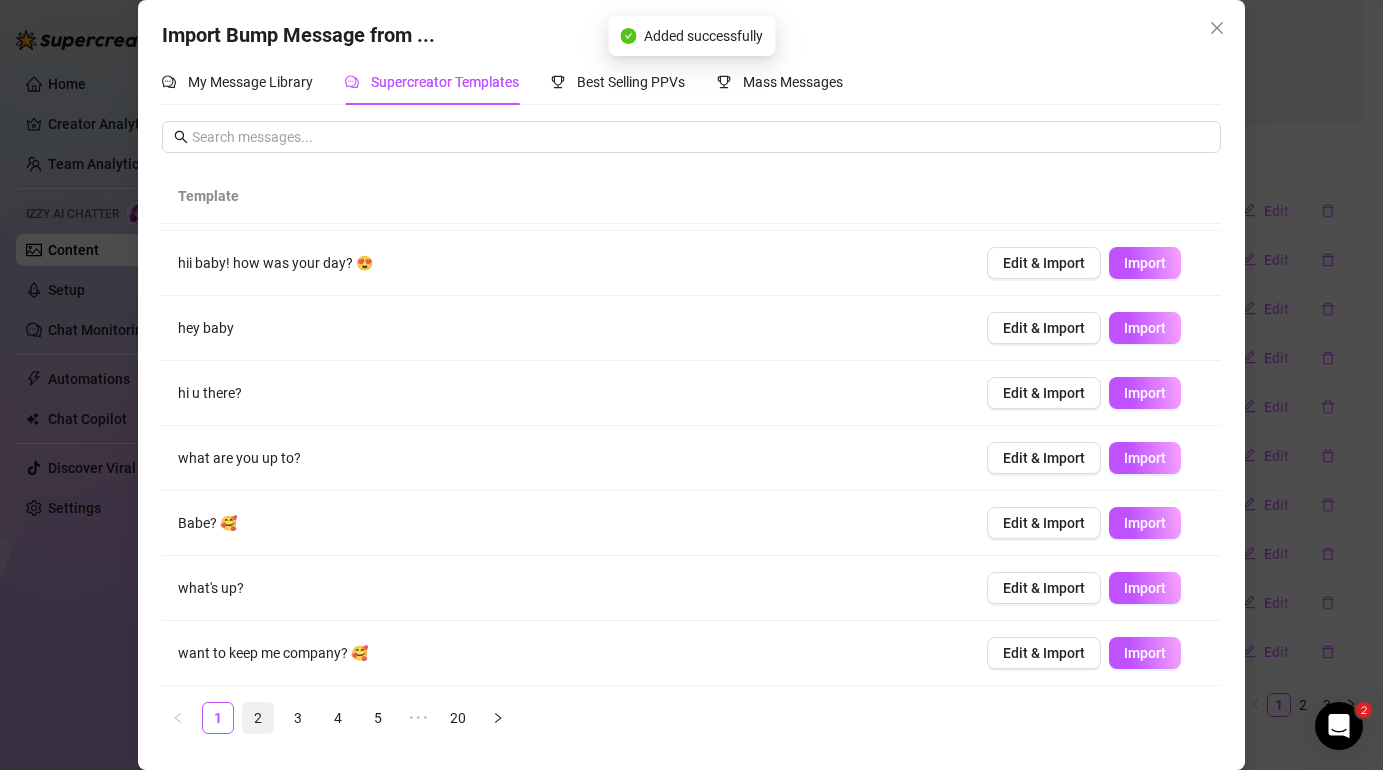 click on "2" at bounding box center (258, 718) 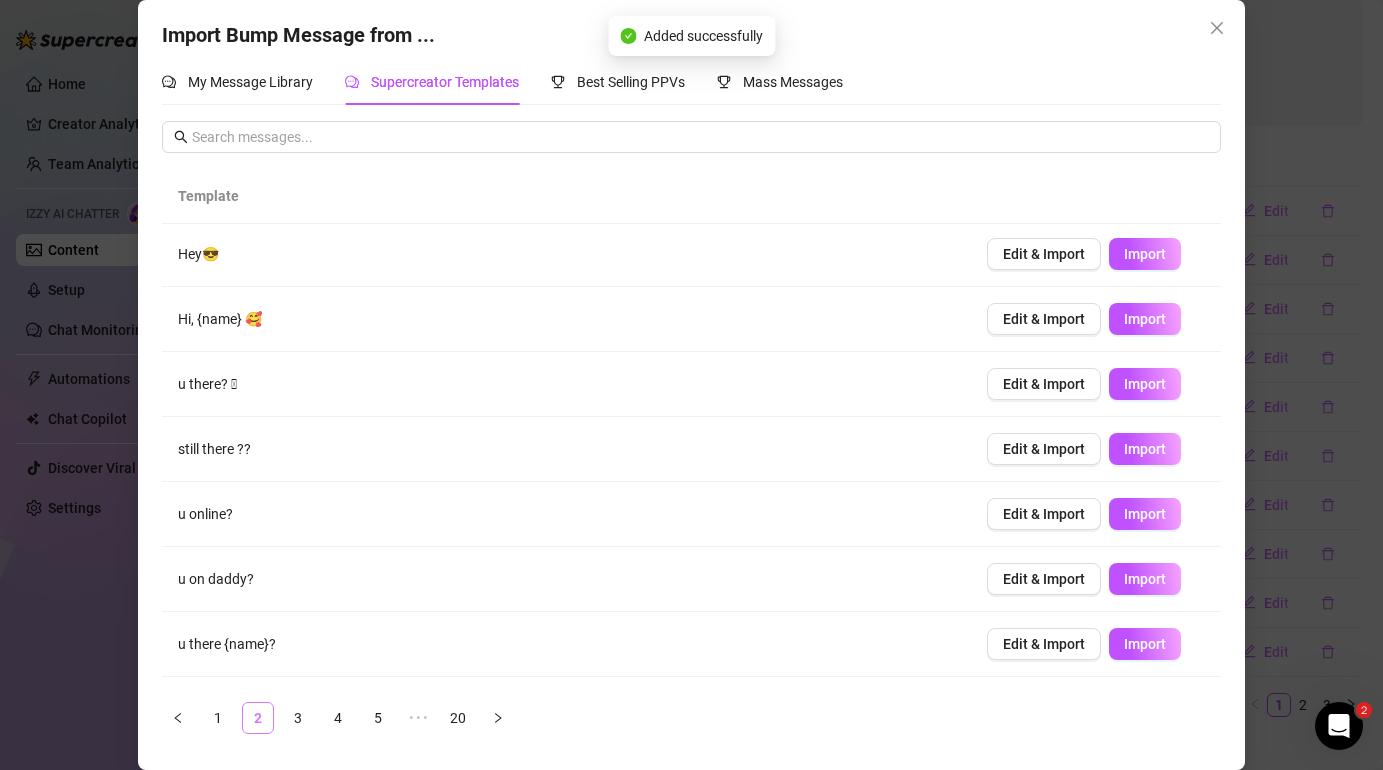scroll, scrollTop: 0, scrollLeft: 0, axis: both 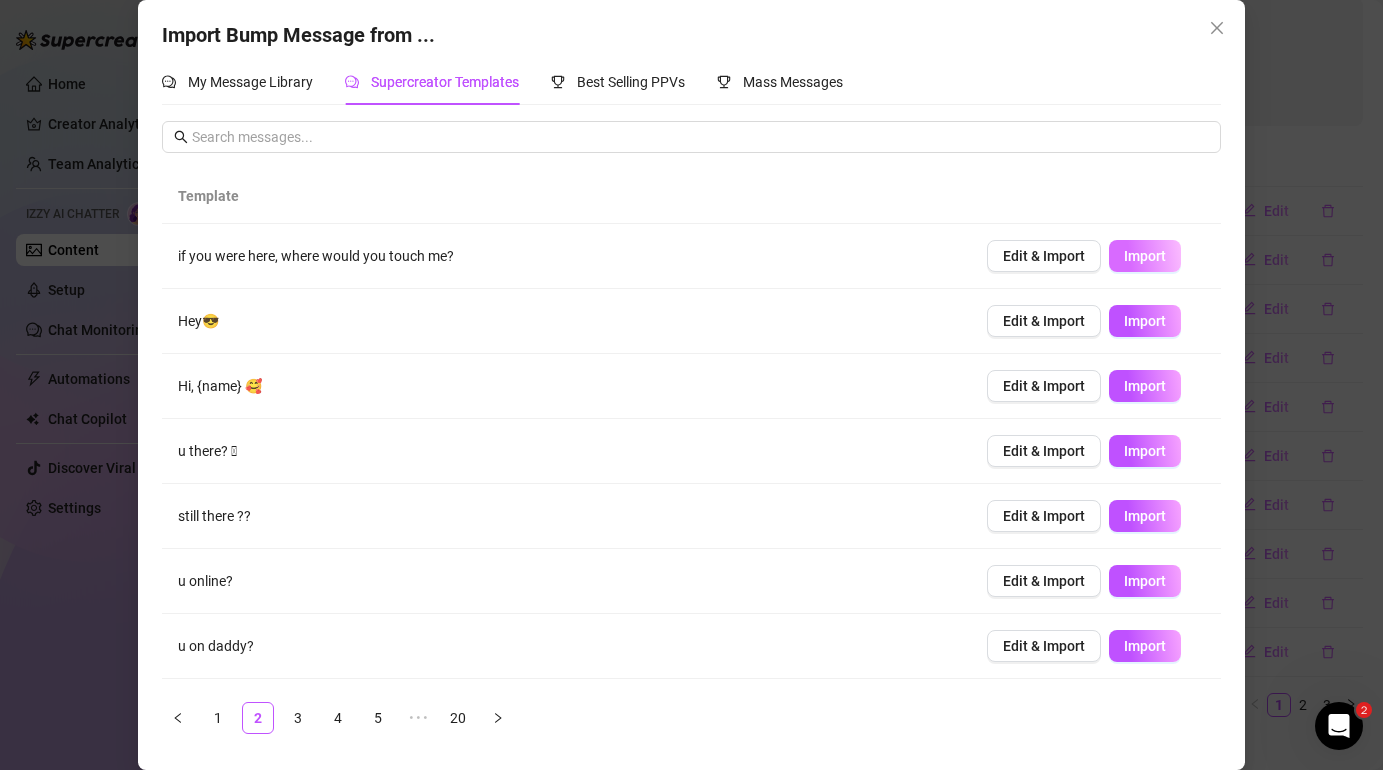 click on "Import" at bounding box center [1145, 256] 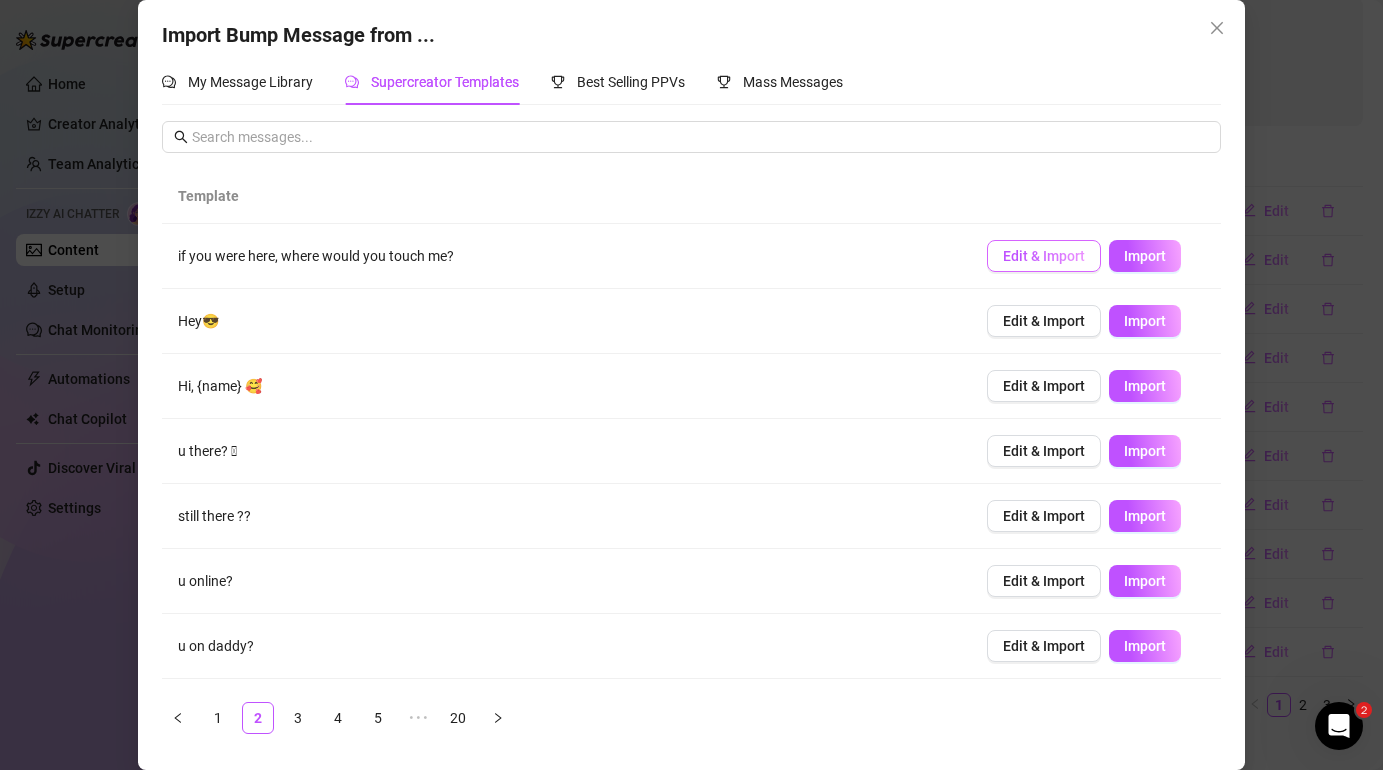click on "Edit & Import" at bounding box center (1044, 256) 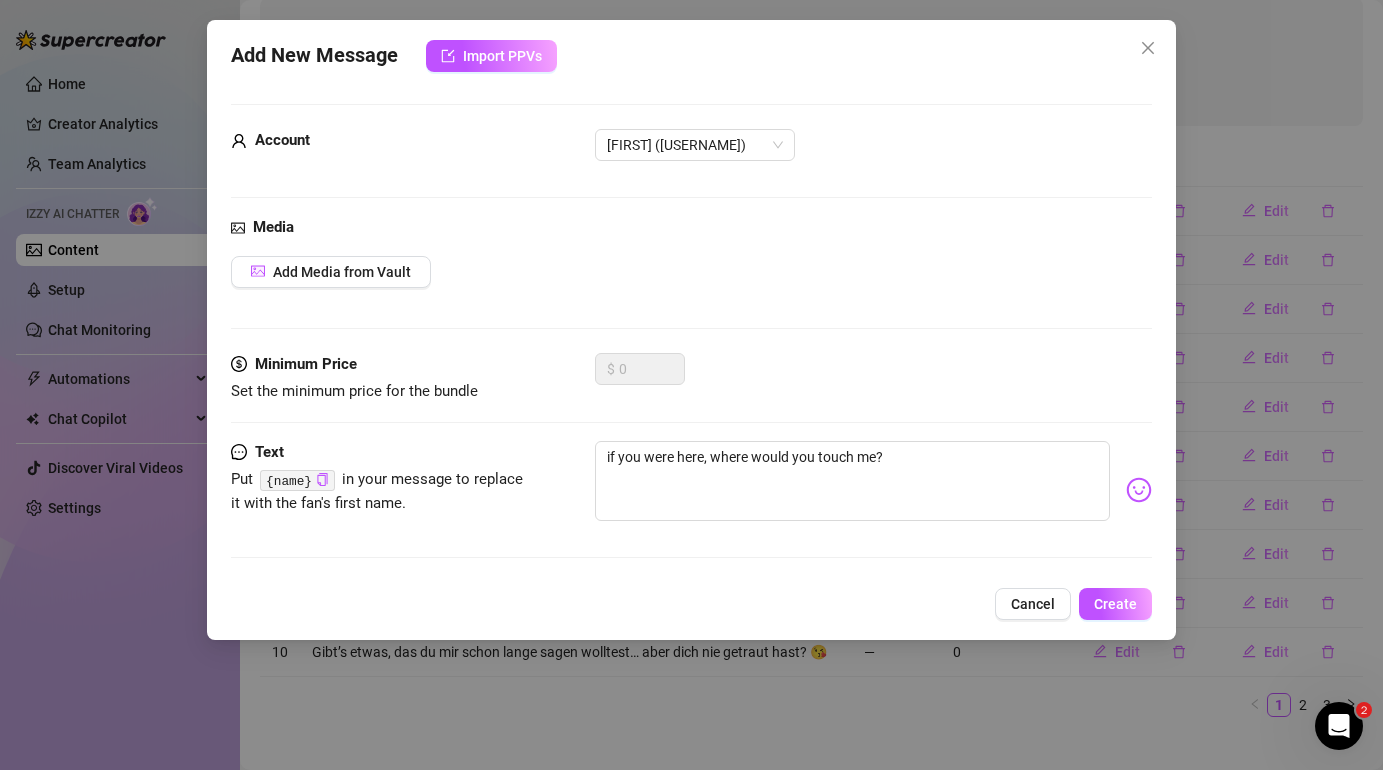 scroll, scrollTop: 0, scrollLeft: 0, axis: both 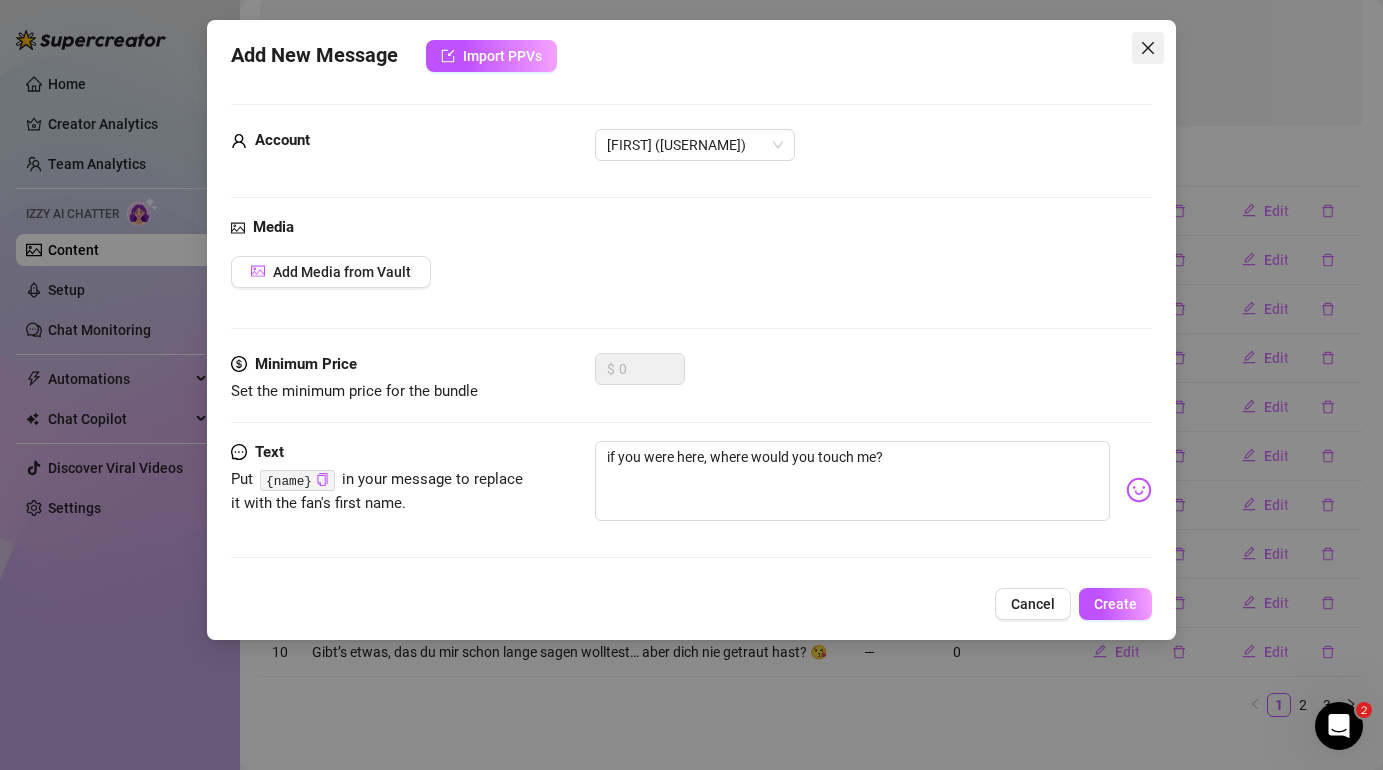click at bounding box center [1148, 48] 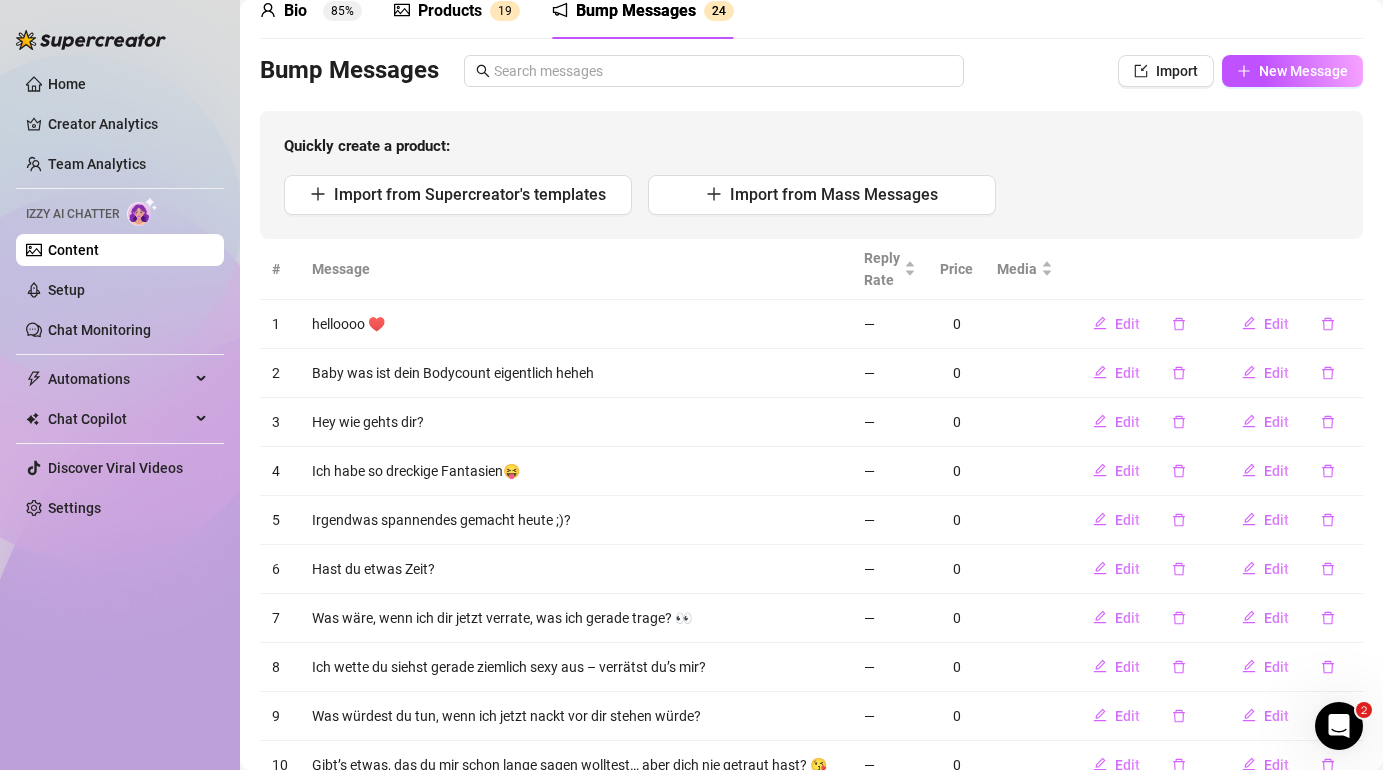 scroll, scrollTop: 0, scrollLeft: 0, axis: both 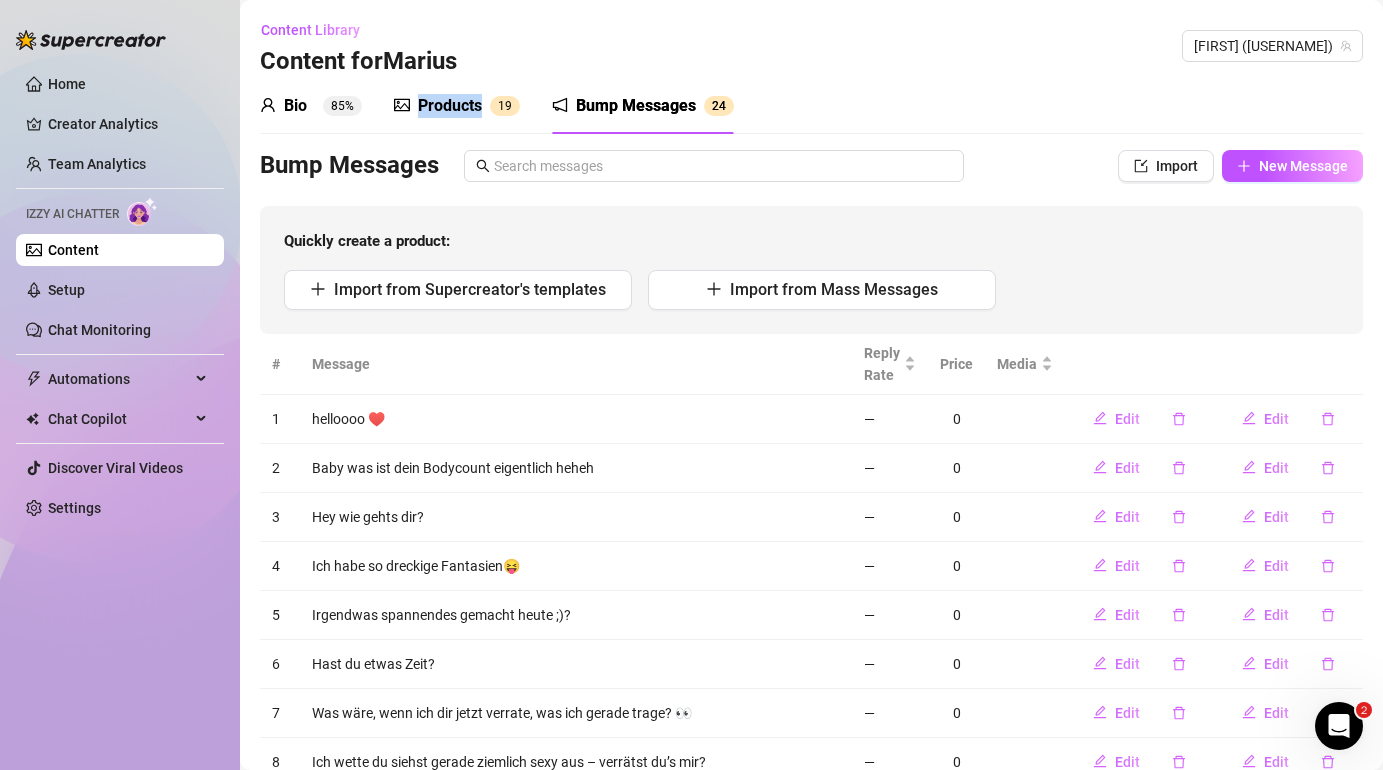click on "Products" at bounding box center (450, 106) 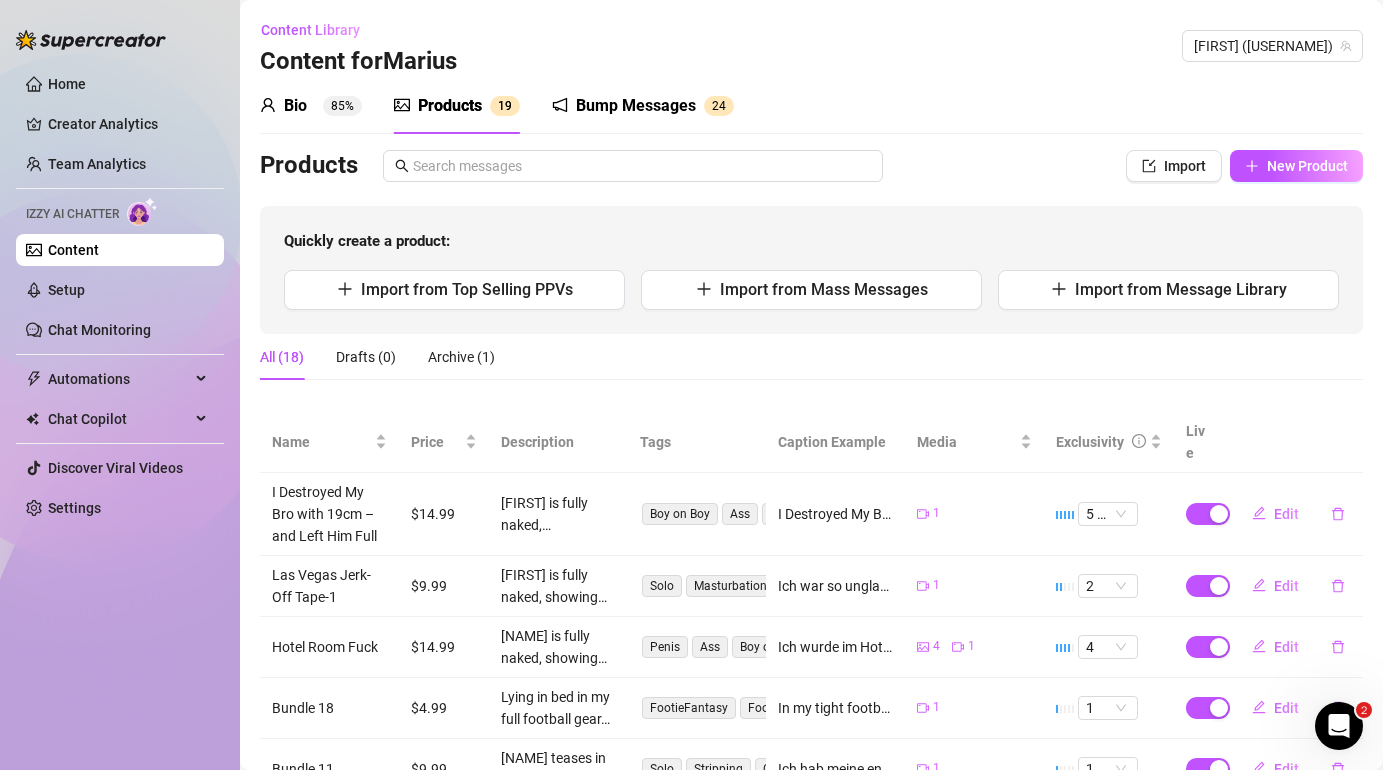 click on "Bump Messages" at bounding box center (636, 106) 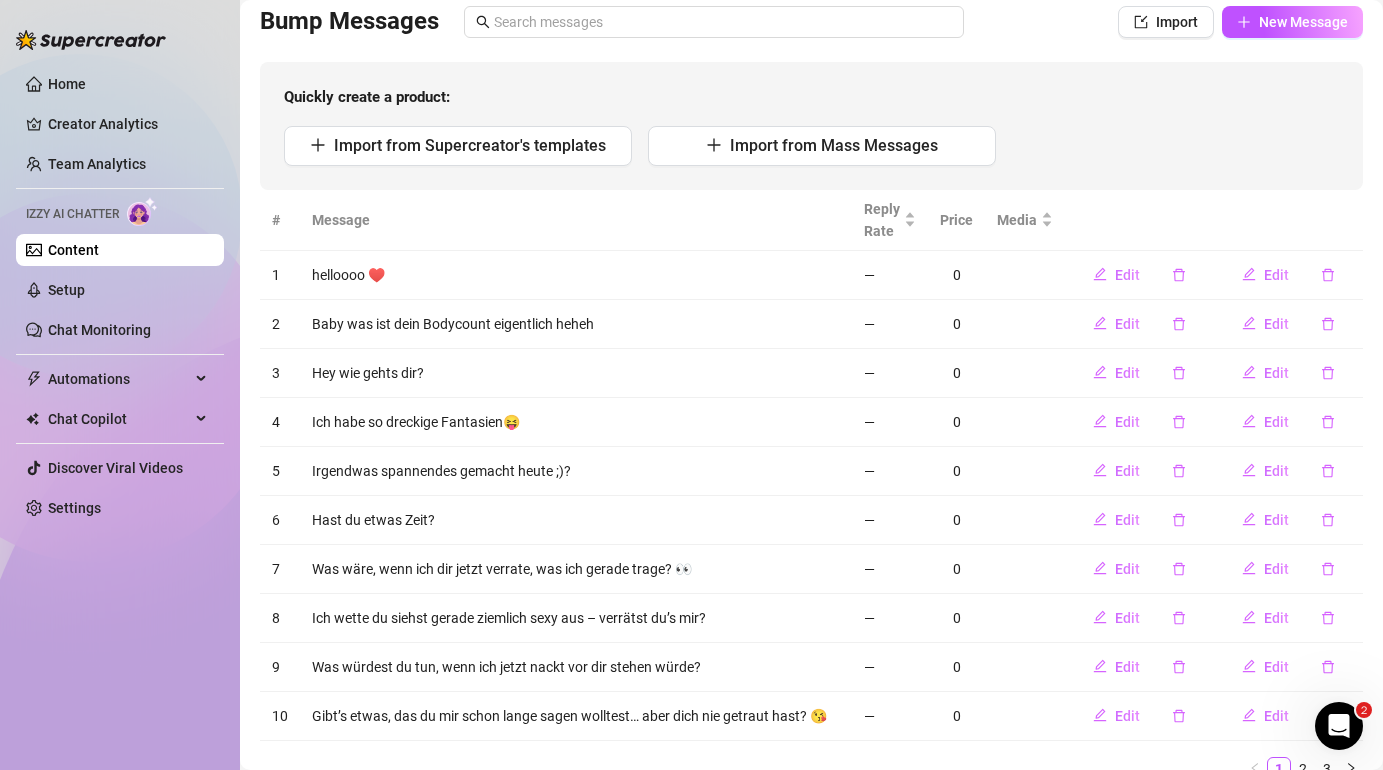scroll, scrollTop: 76, scrollLeft: 0, axis: vertical 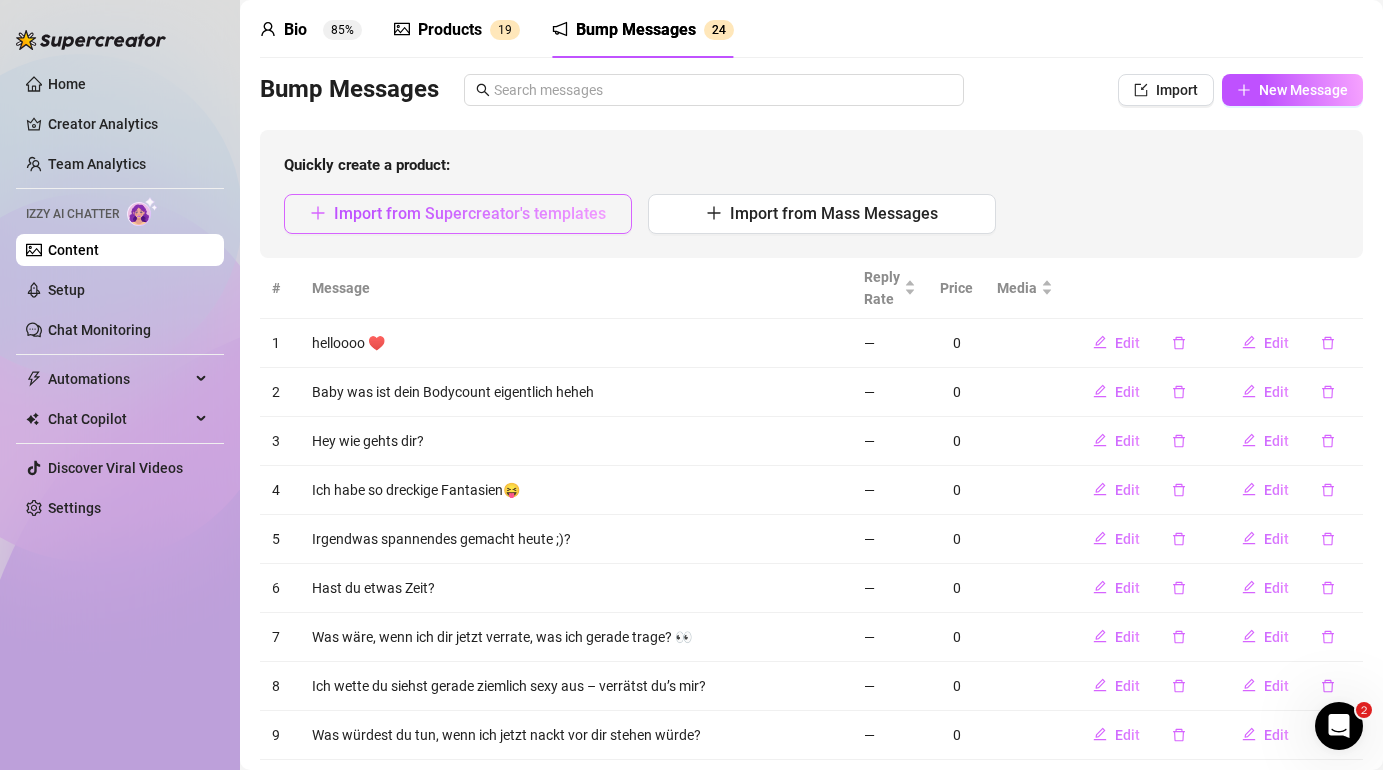 click on "Import from Supercreator's templates" at bounding box center (470, 213) 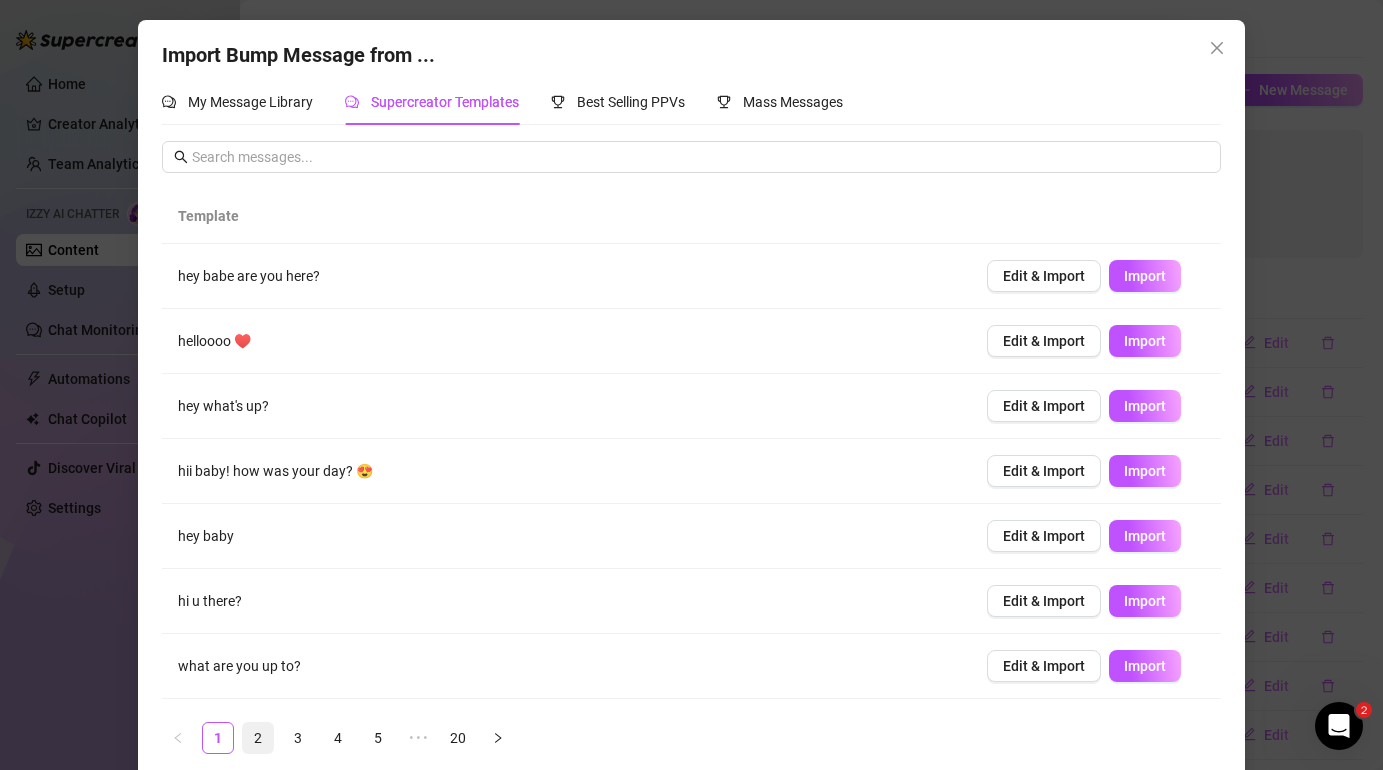 click on "2" at bounding box center (258, 738) 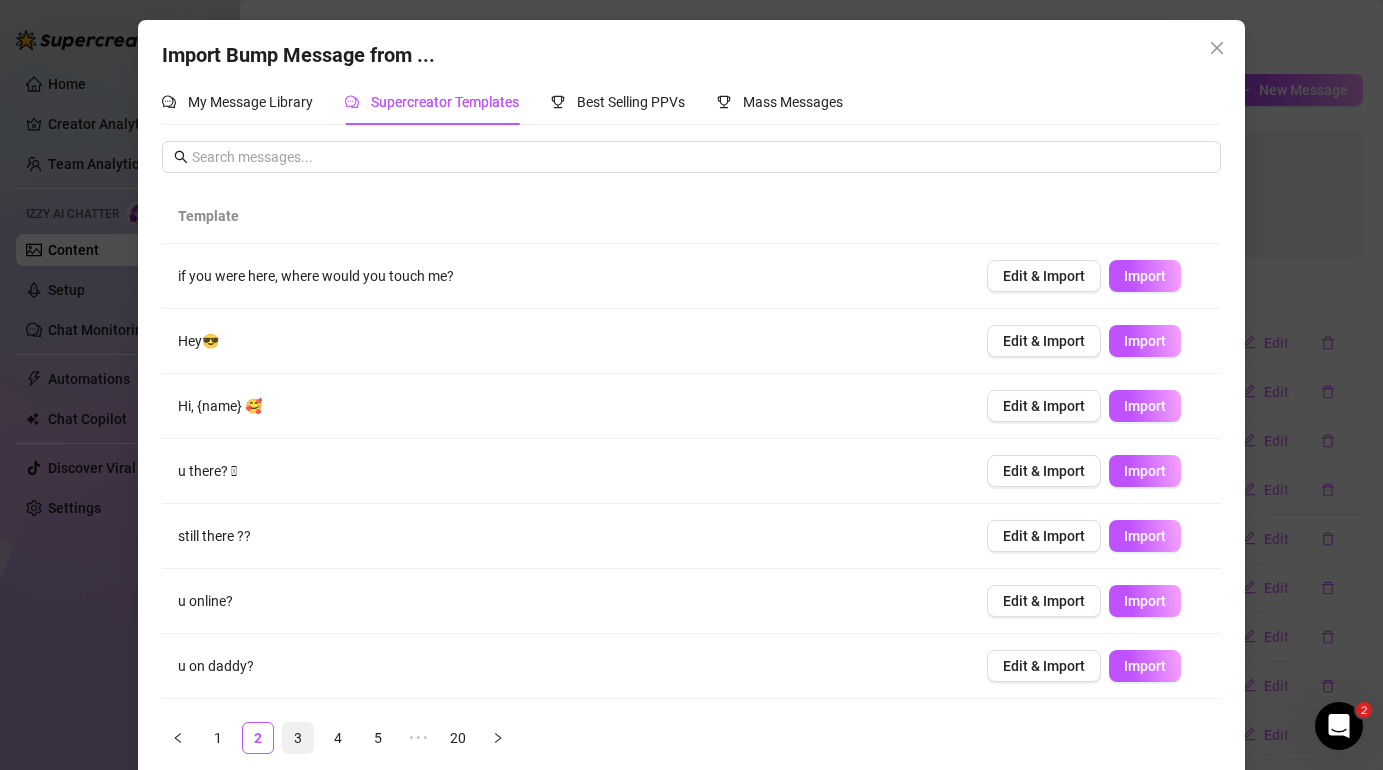 click on "3" at bounding box center [298, 738] 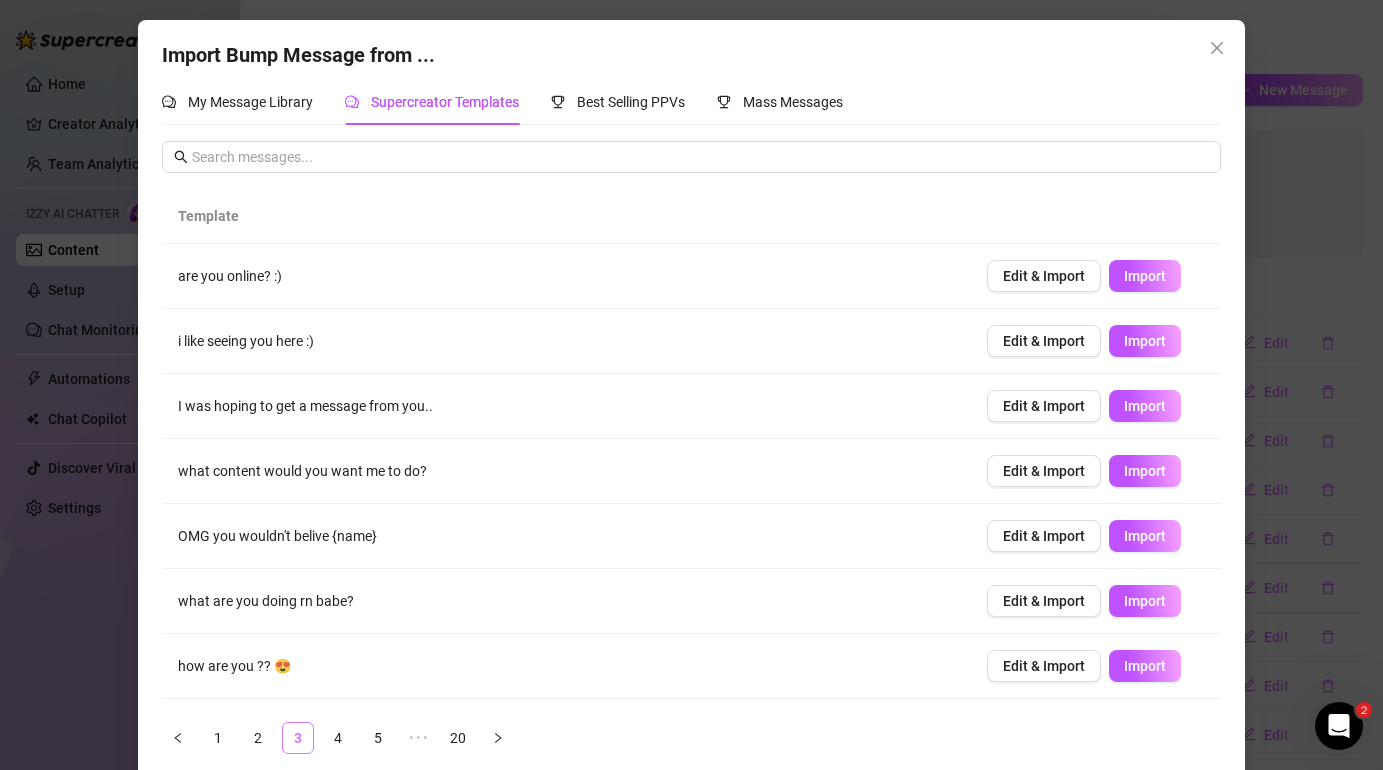 click on "3" at bounding box center (298, 738) 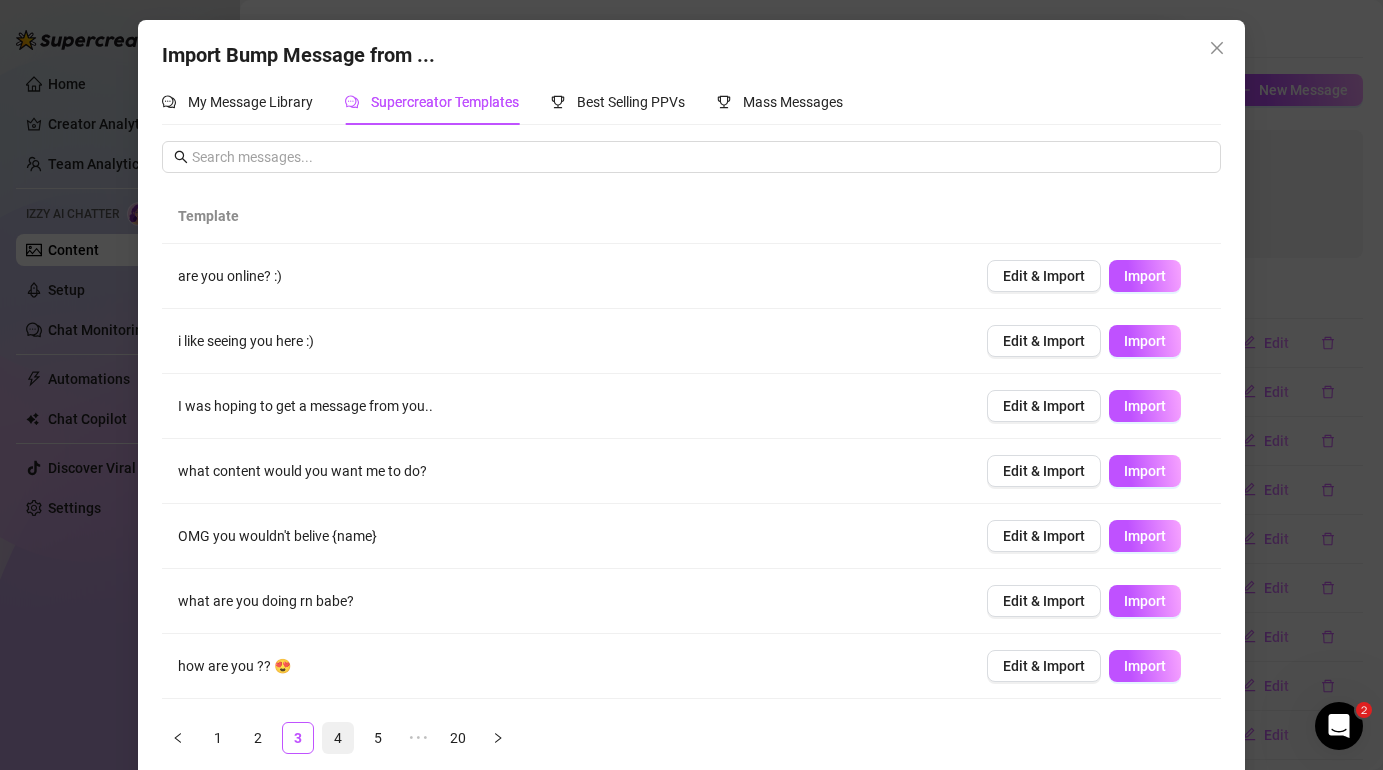 click on "4" at bounding box center (338, 738) 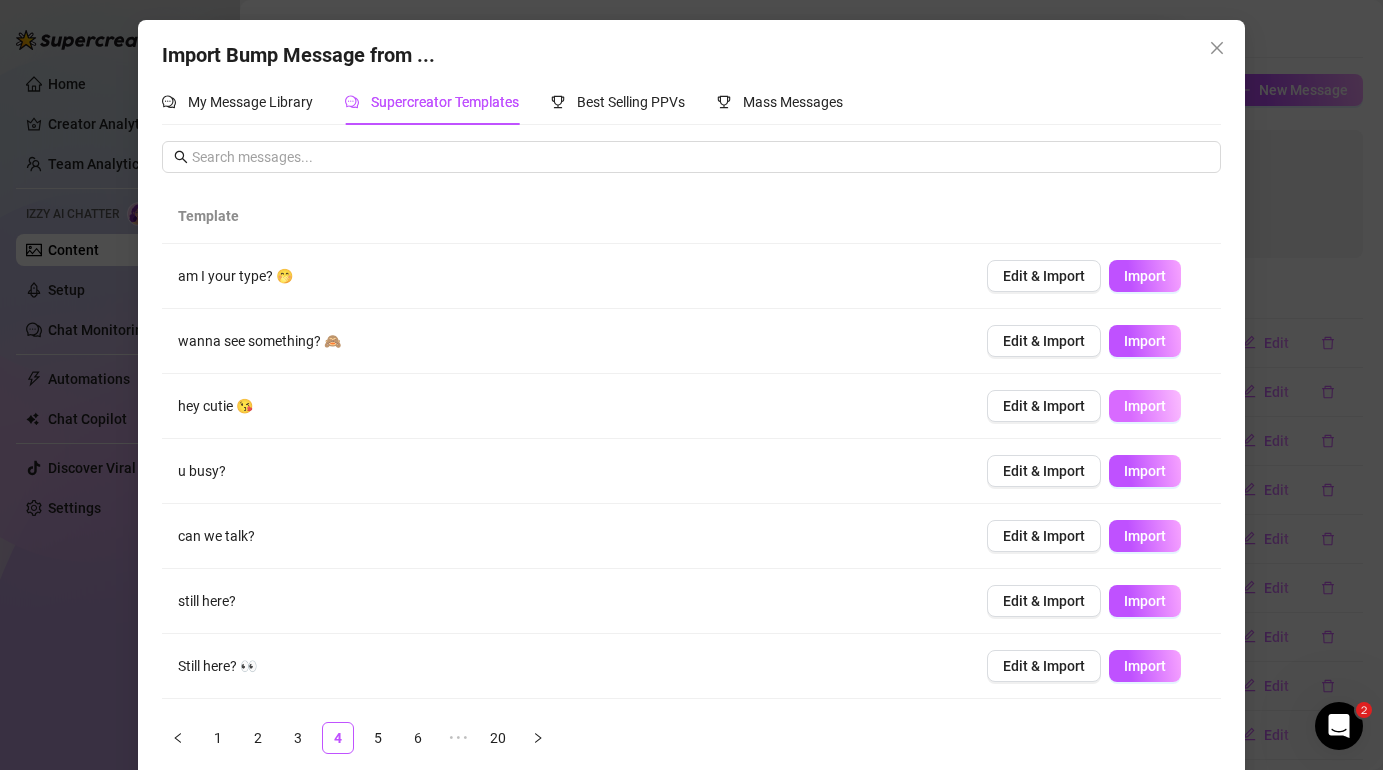 click on "Import" at bounding box center [1145, 406] 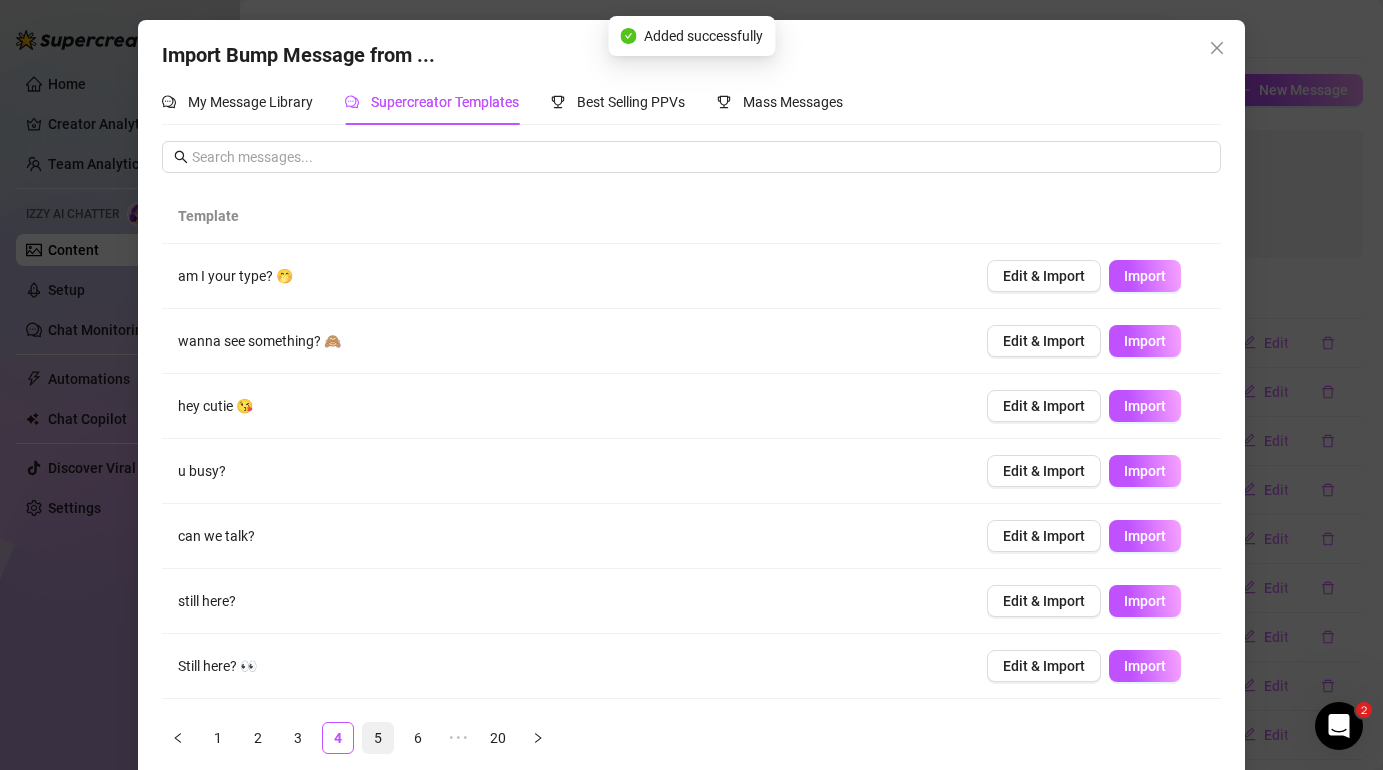 click on "5" at bounding box center [378, 738] 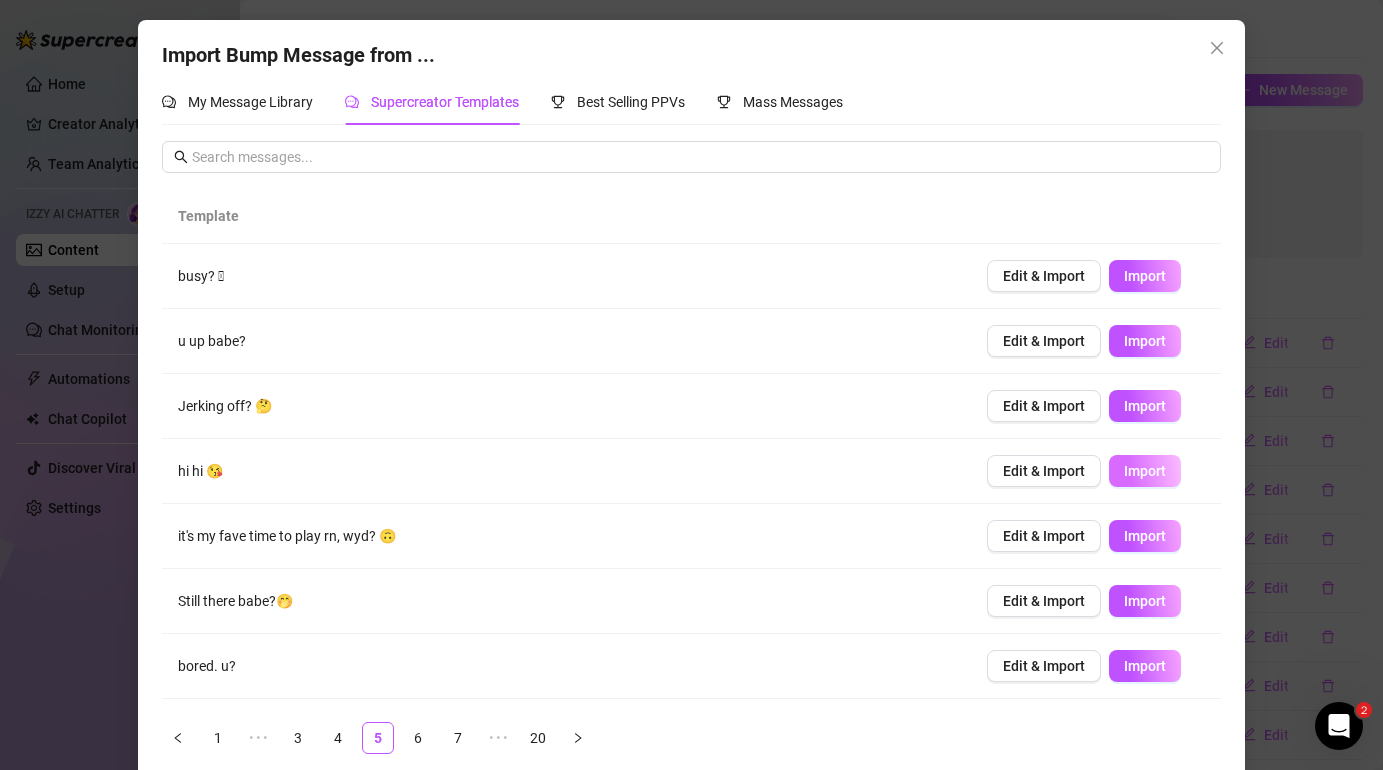 click on "Import" at bounding box center (1145, 471) 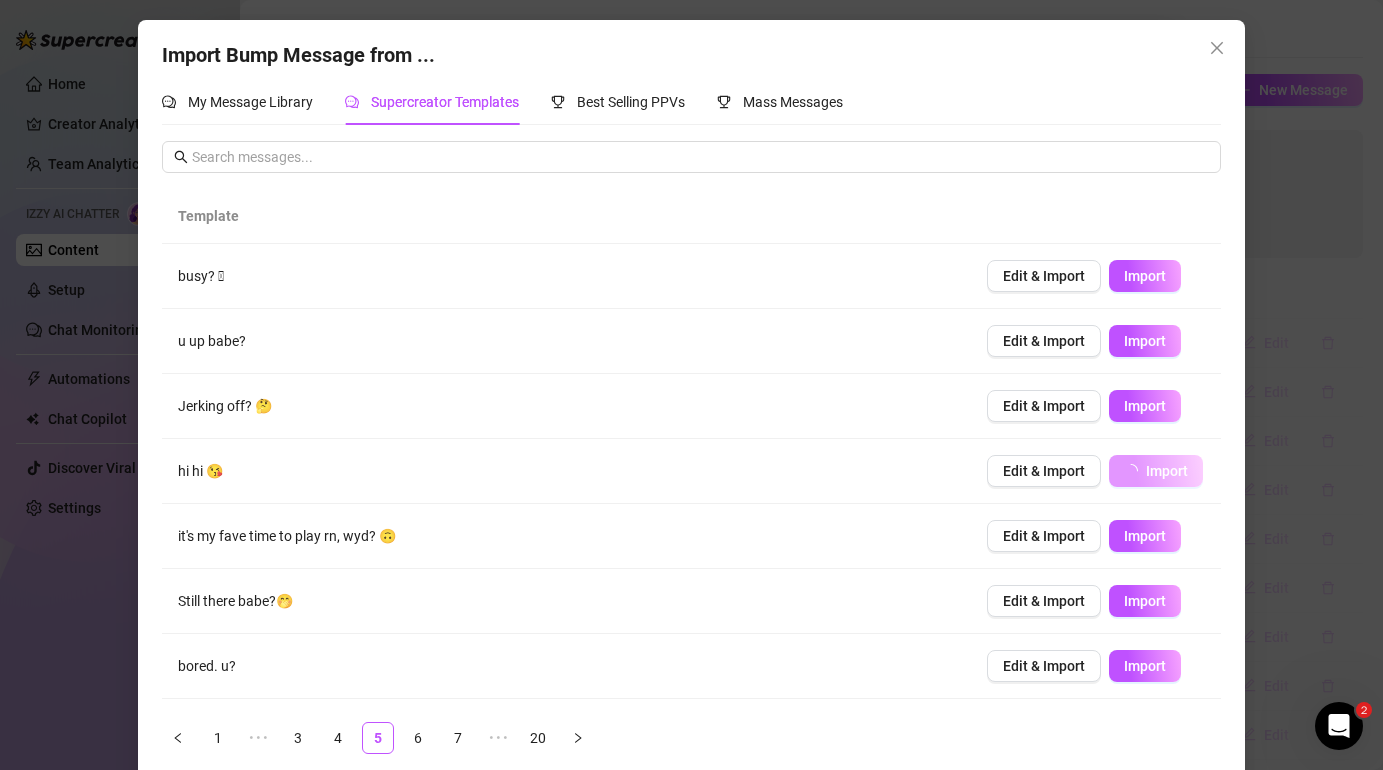 click on "Import" at bounding box center (1167, 471) 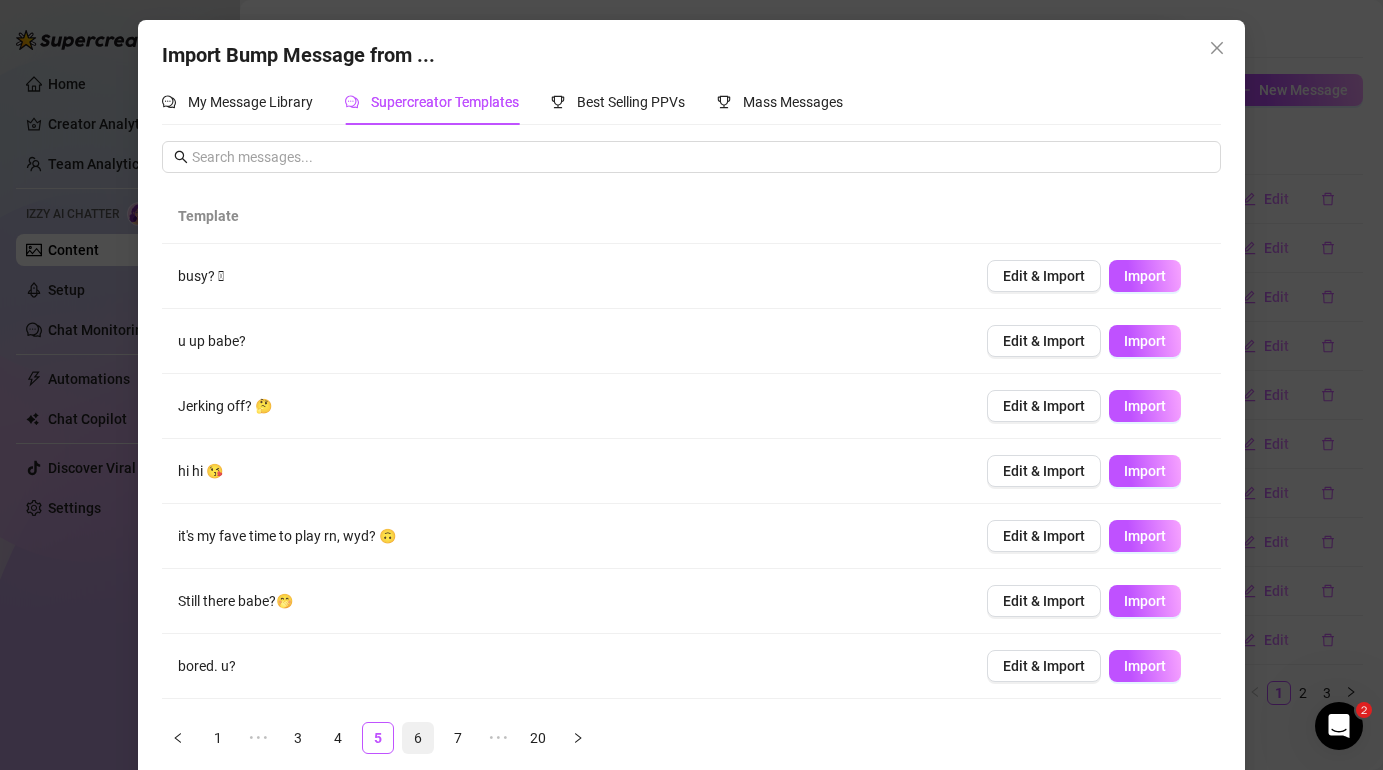 click on "6" at bounding box center [418, 738] 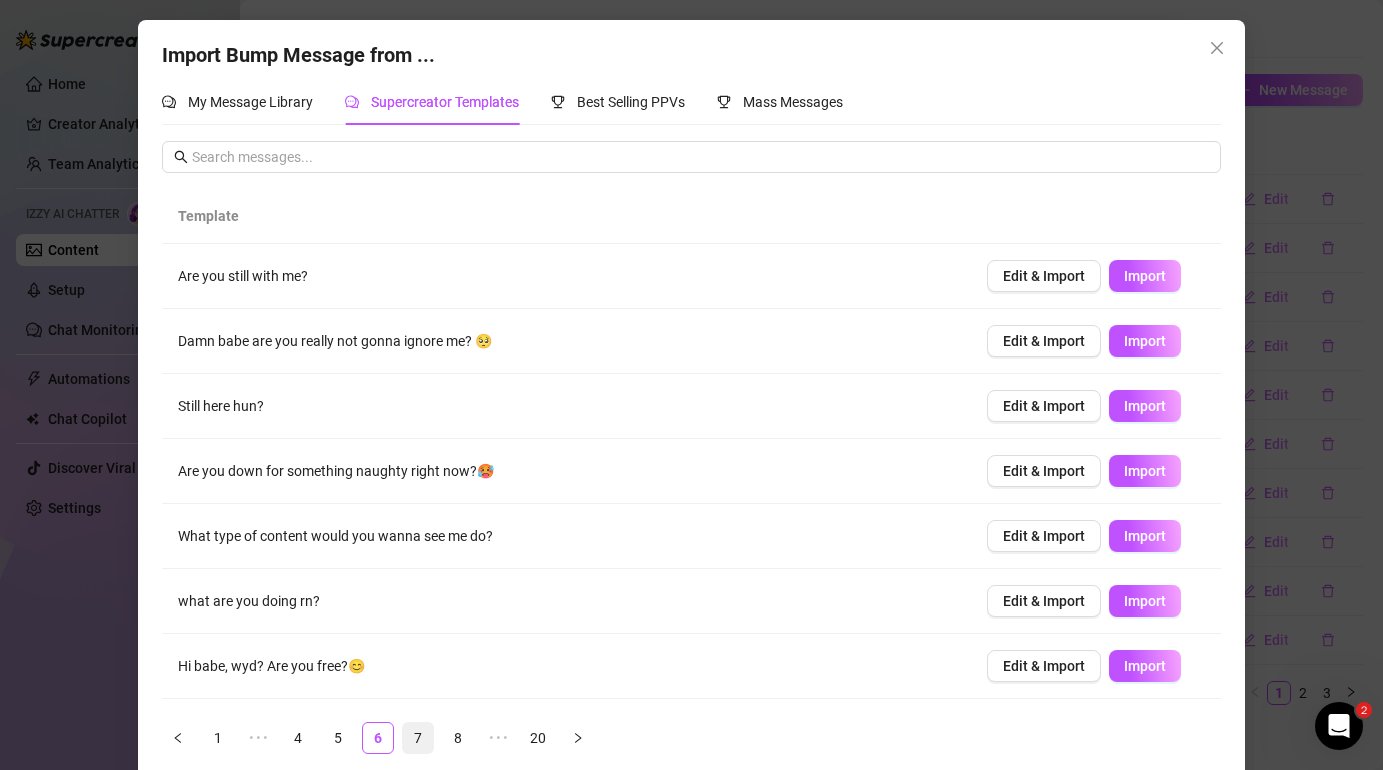 click on "7" at bounding box center (418, 738) 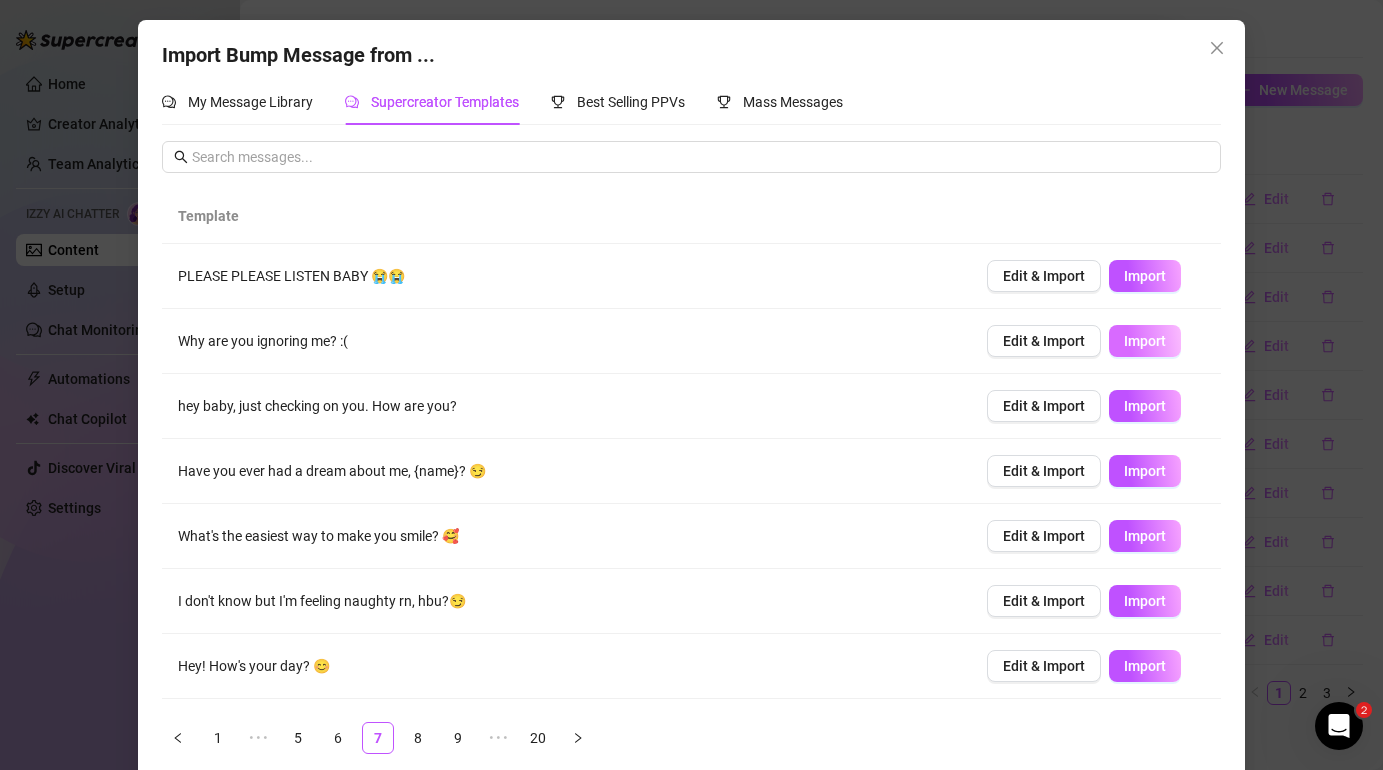 click on "Import" at bounding box center [1145, 341] 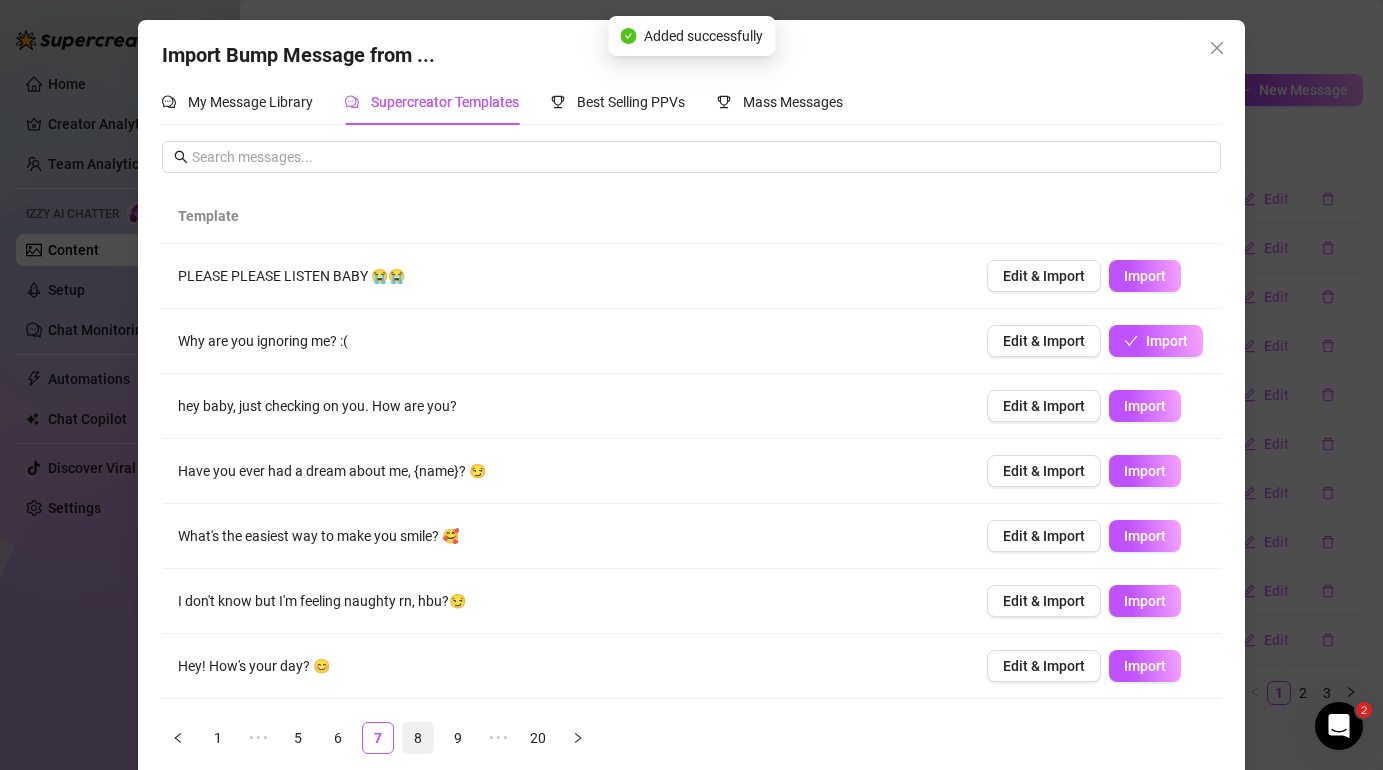 click on "8" at bounding box center (418, 738) 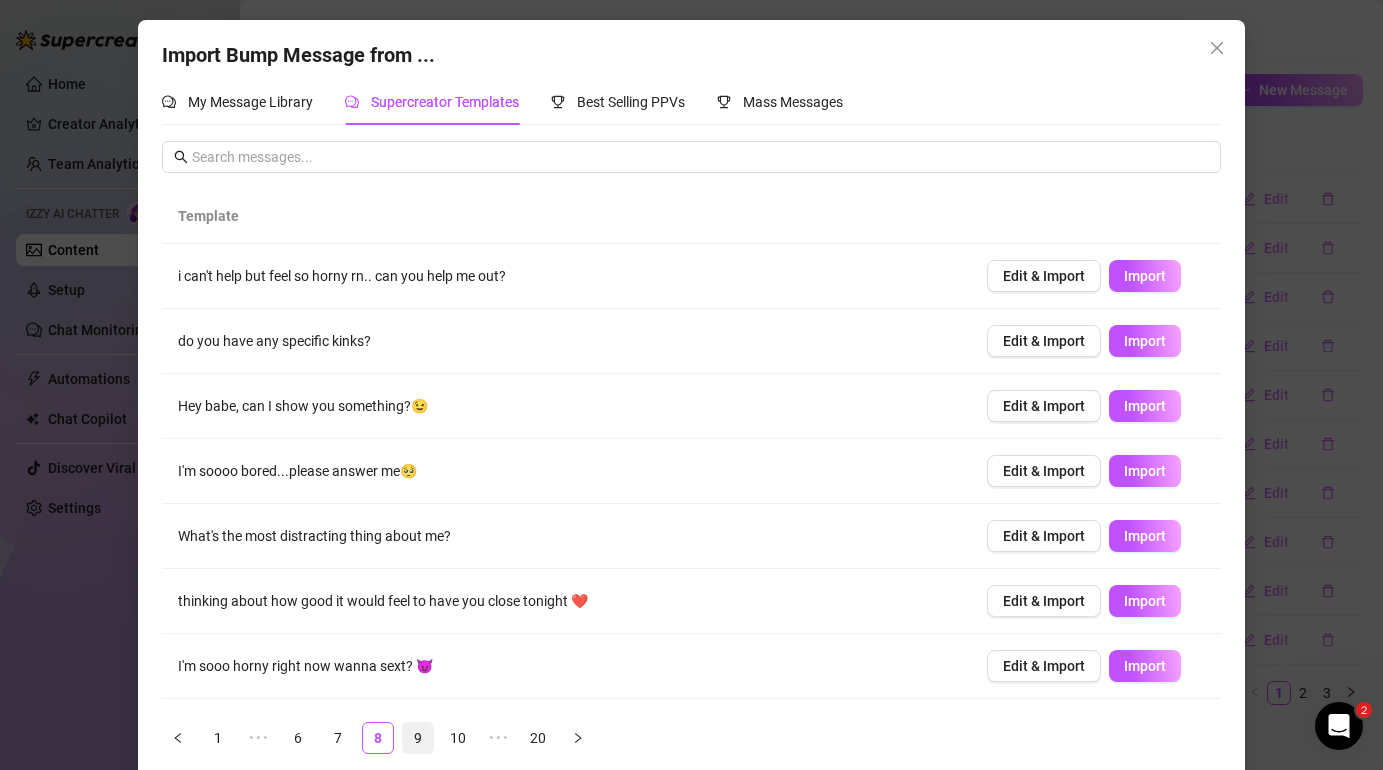 click on "9" at bounding box center (418, 738) 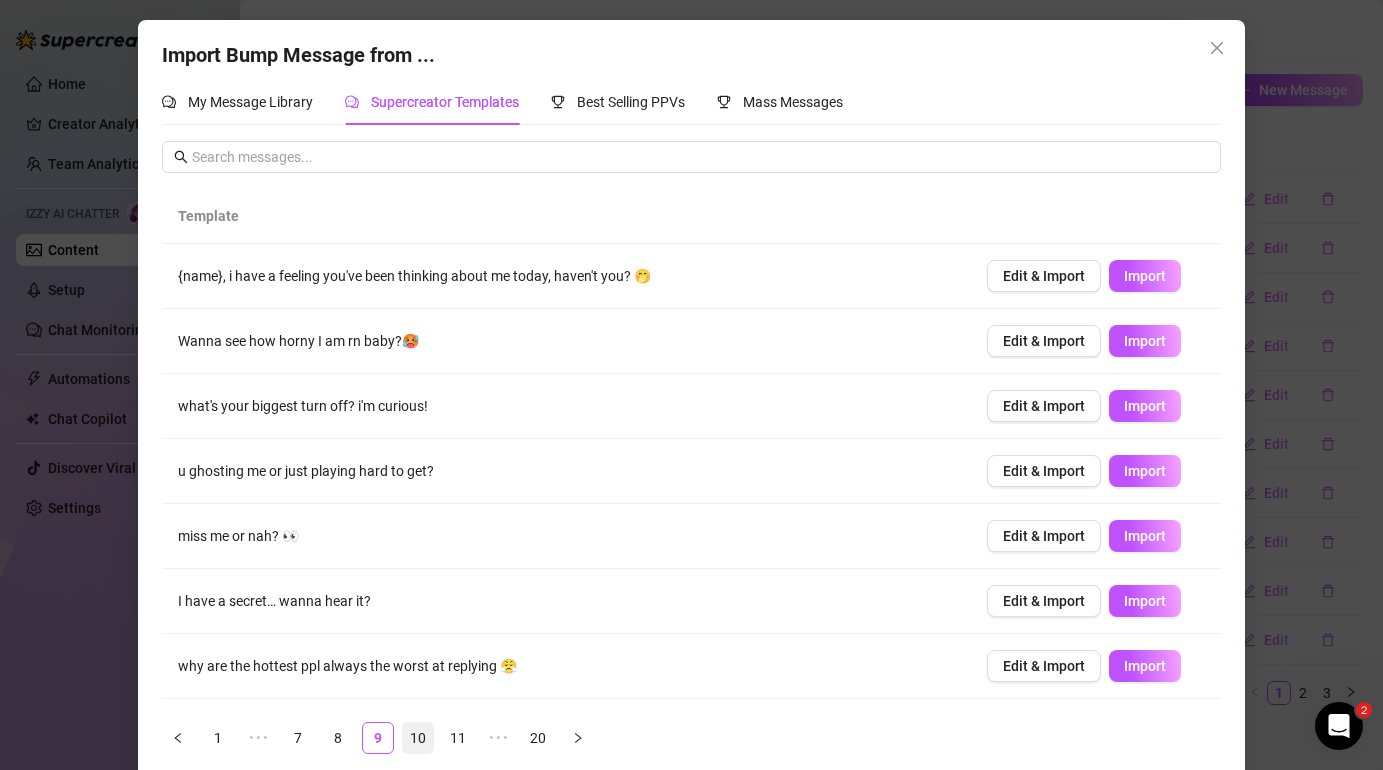 click on "10" at bounding box center (418, 738) 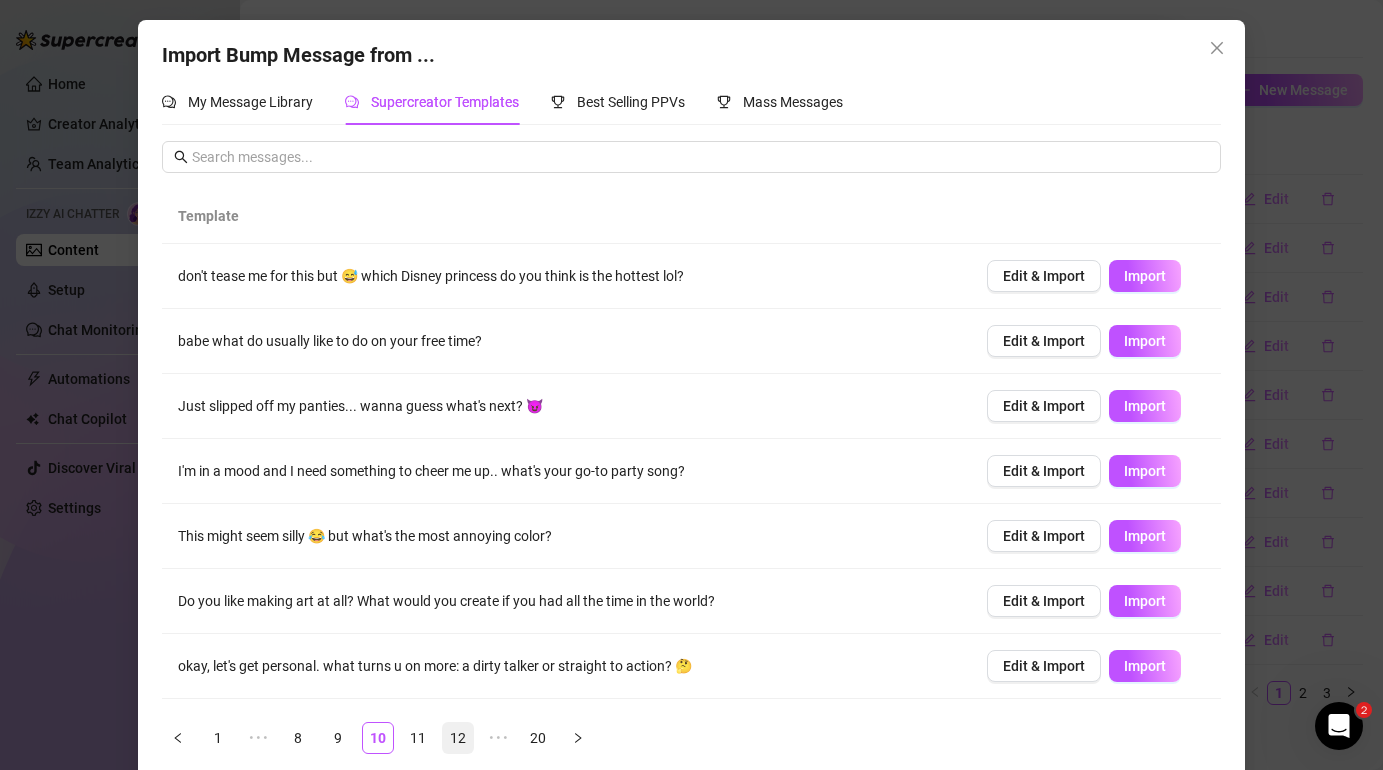 click on "12" at bounding box center (458, 738) 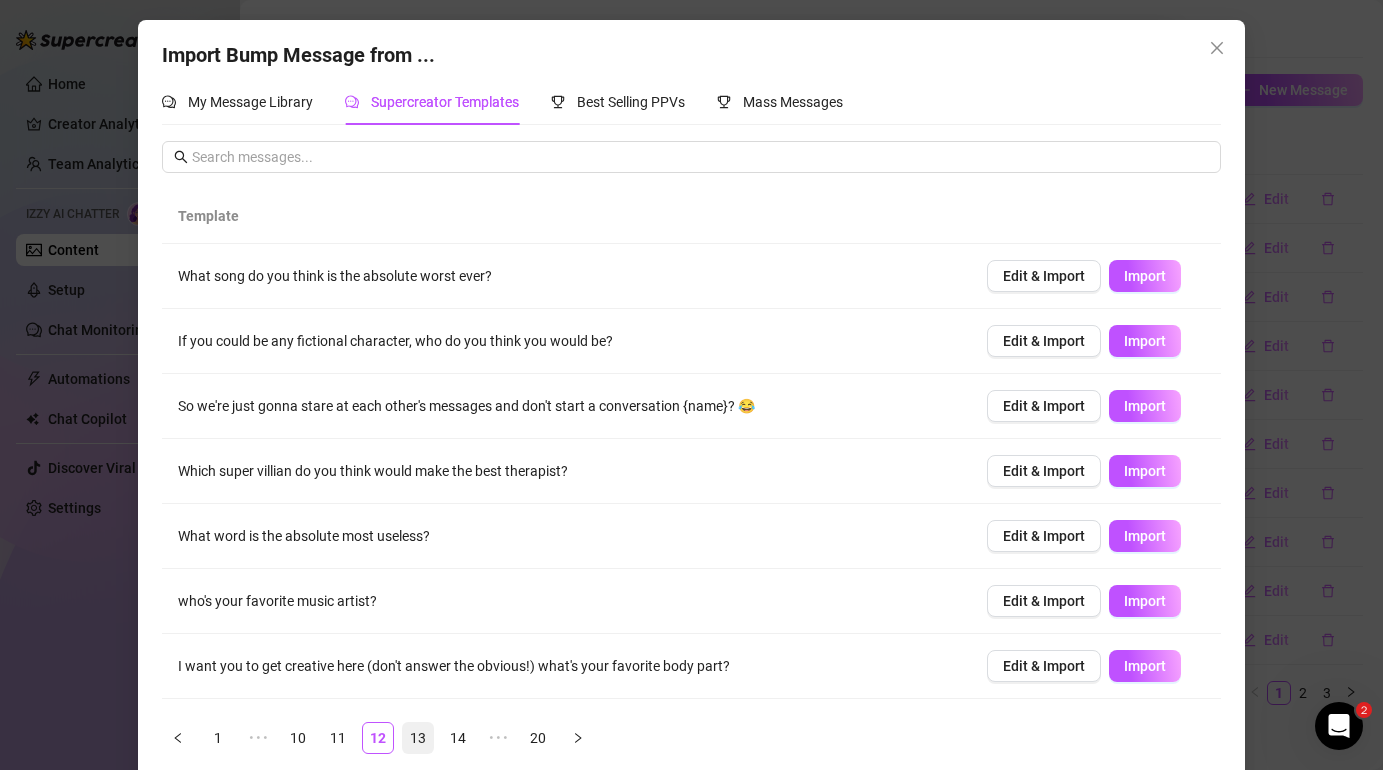 click on "13" at bounding box center [418, 738] 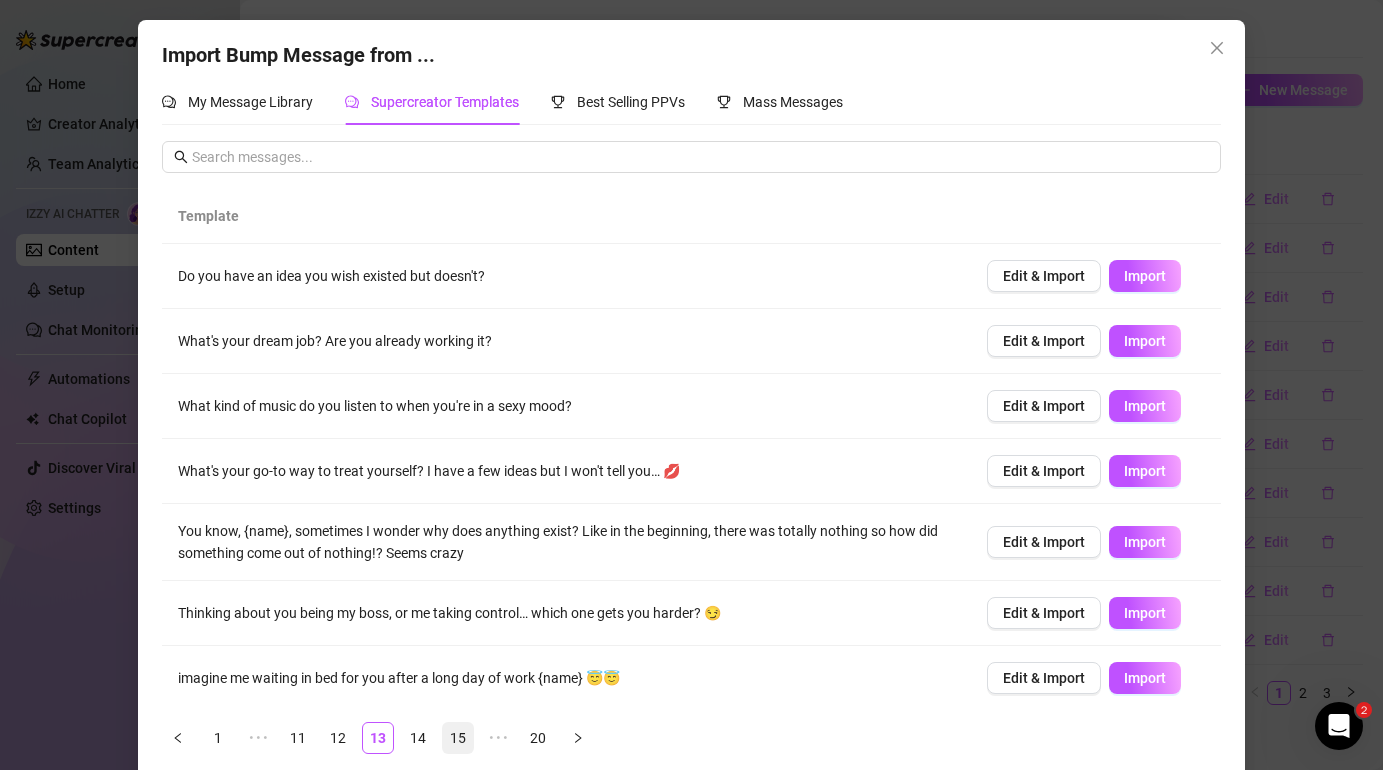 click on "15" at bounding box center [458, 738] 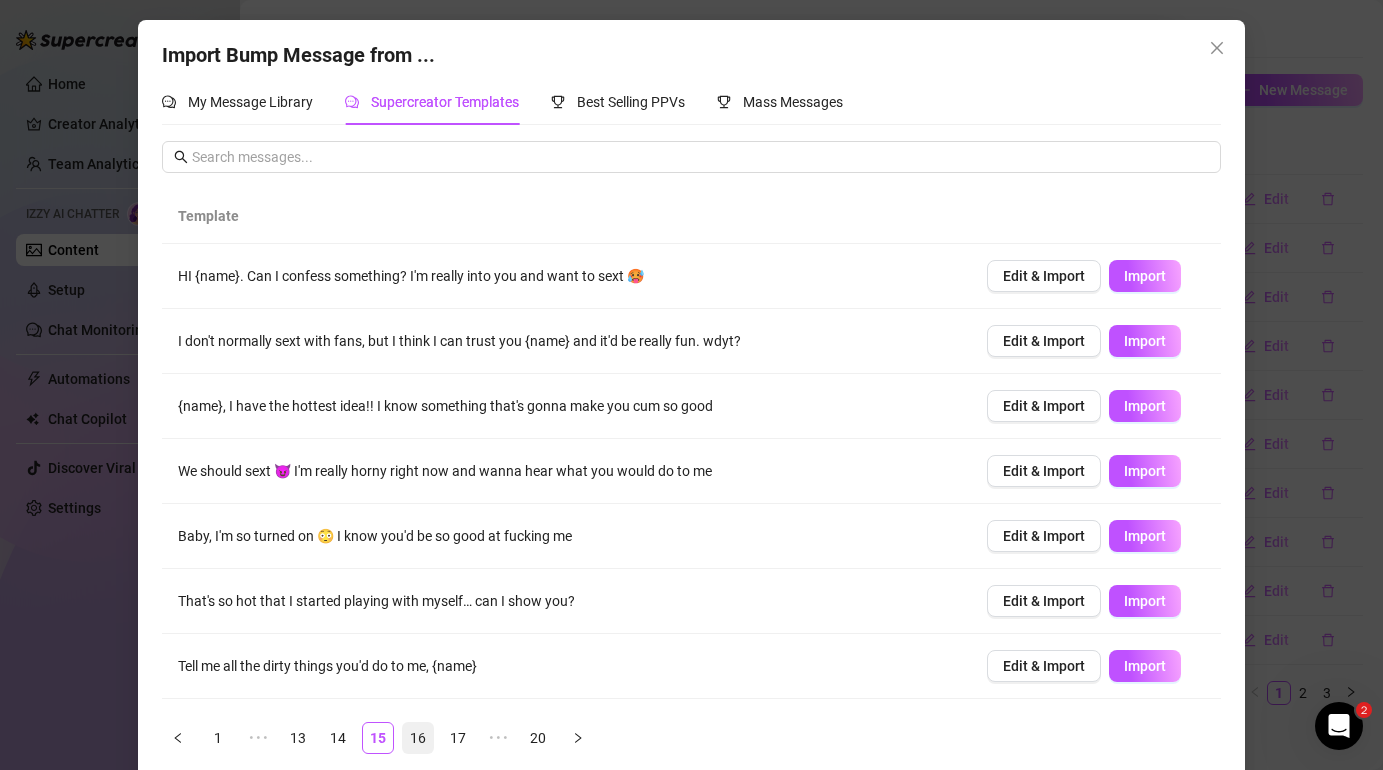 click on "16" at bounding box center [418, 738] 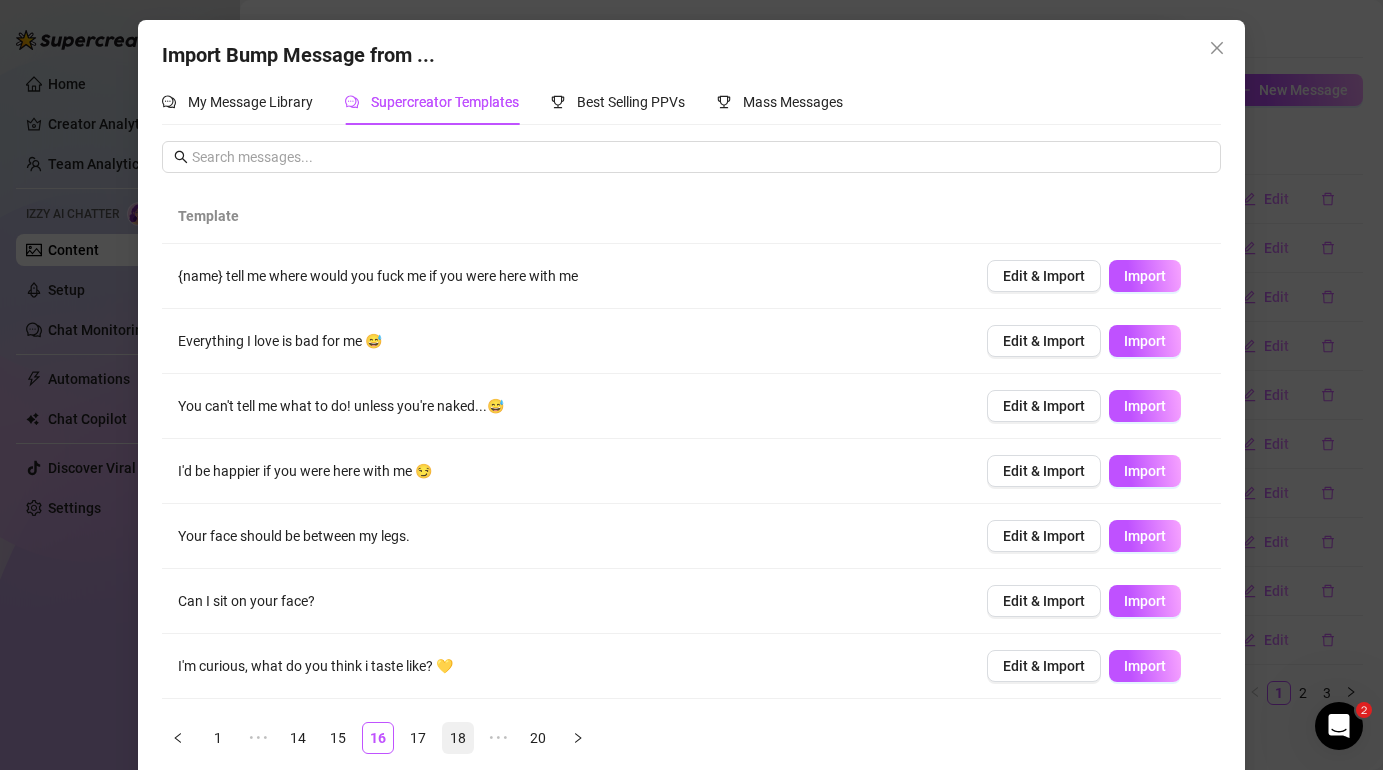 click on "18" at bounding box center [458, 738] 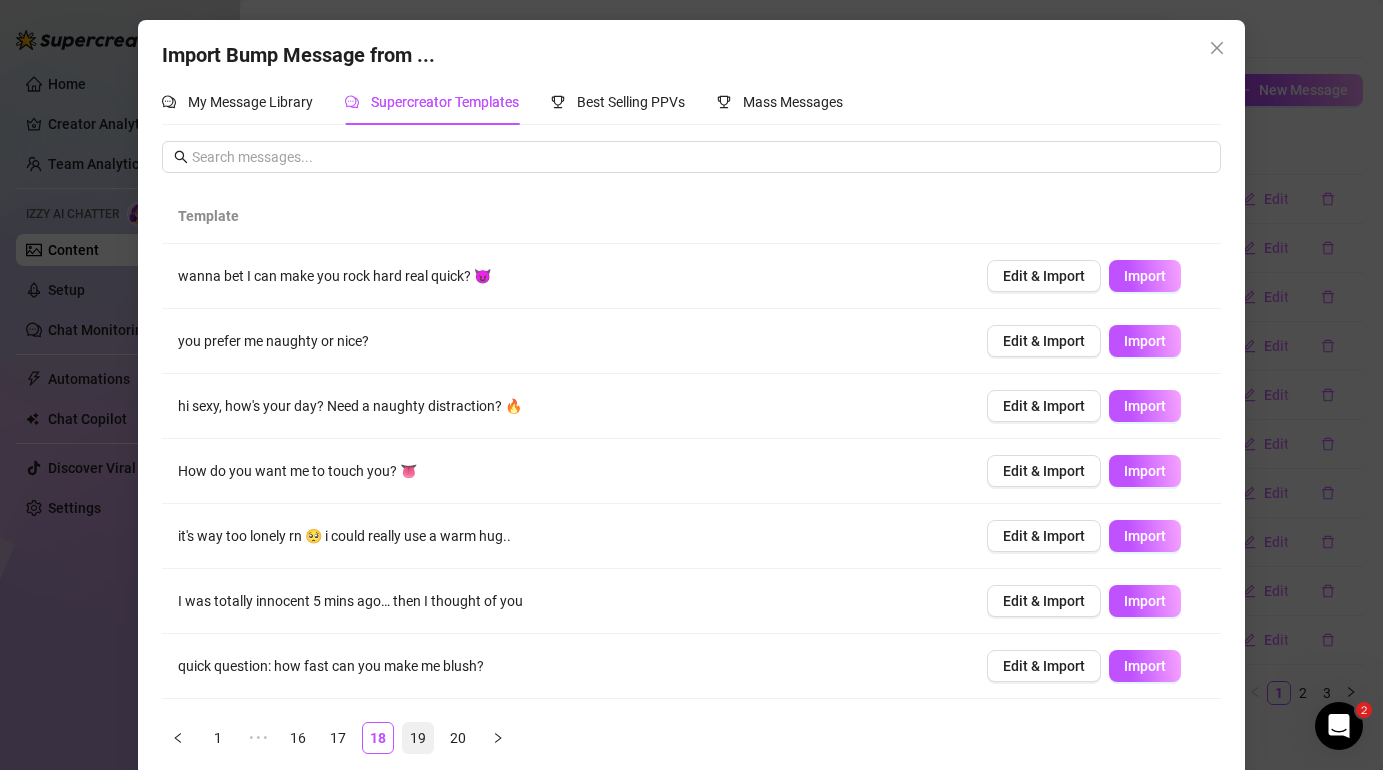 click on "19" at bounding box center [418, 738] 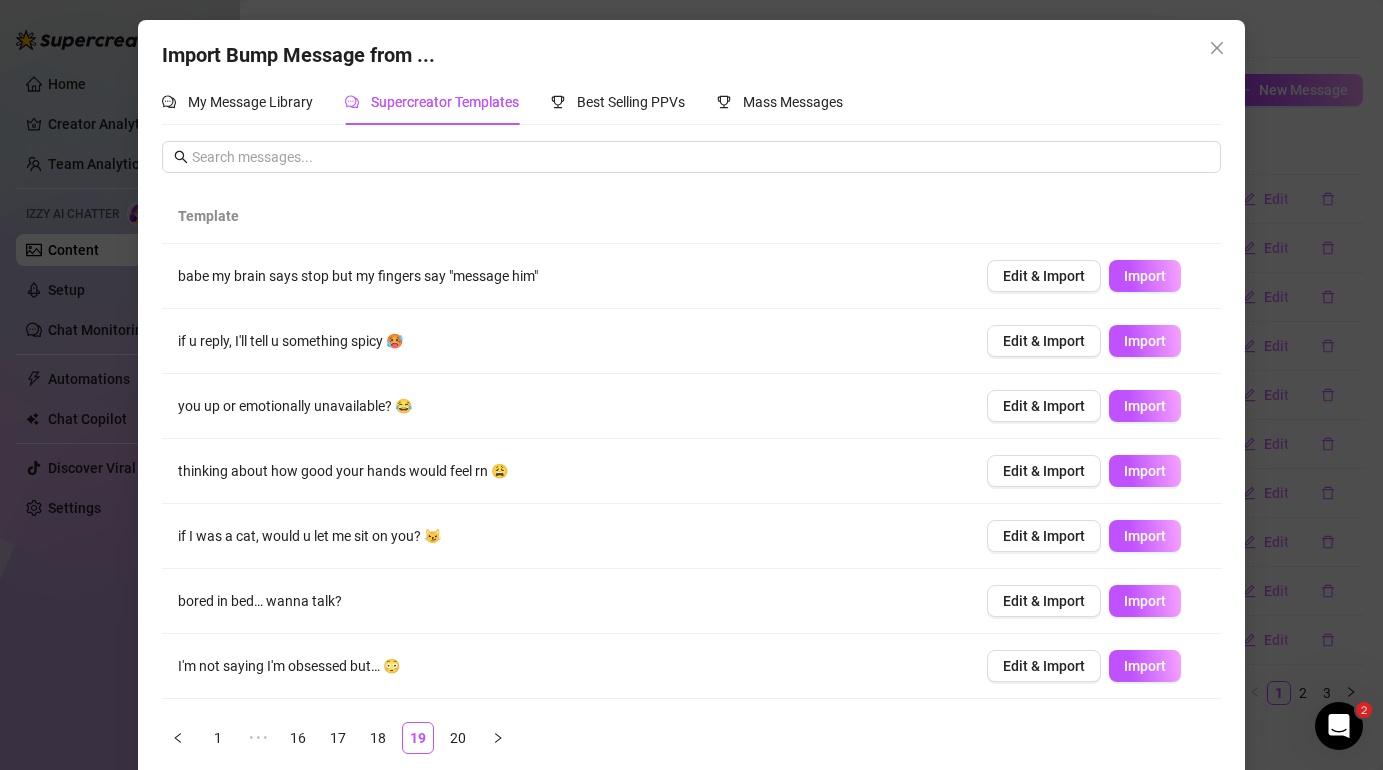 click on "1 ••• 16 17 18 19 20" at bounding box center [691, 738] 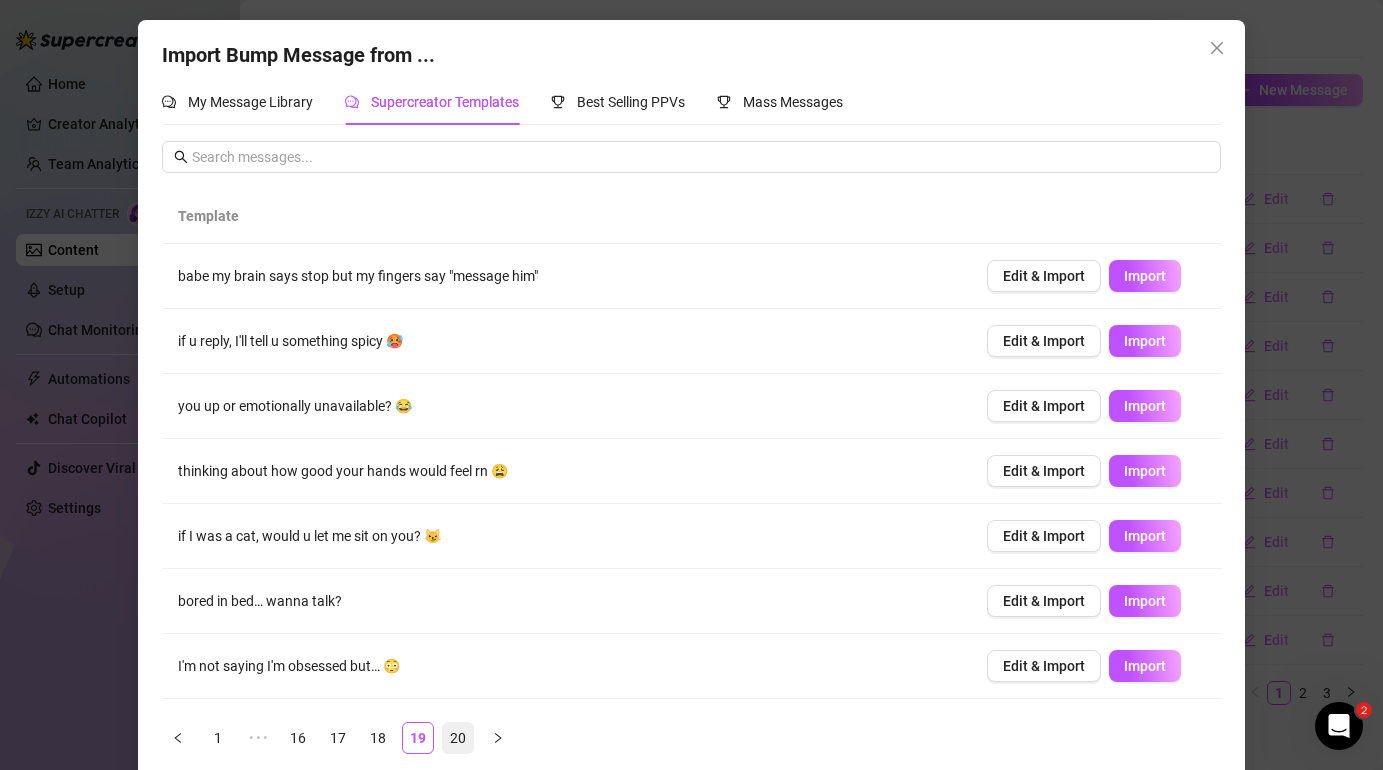 click on "20" at bounding box center (458, 738) 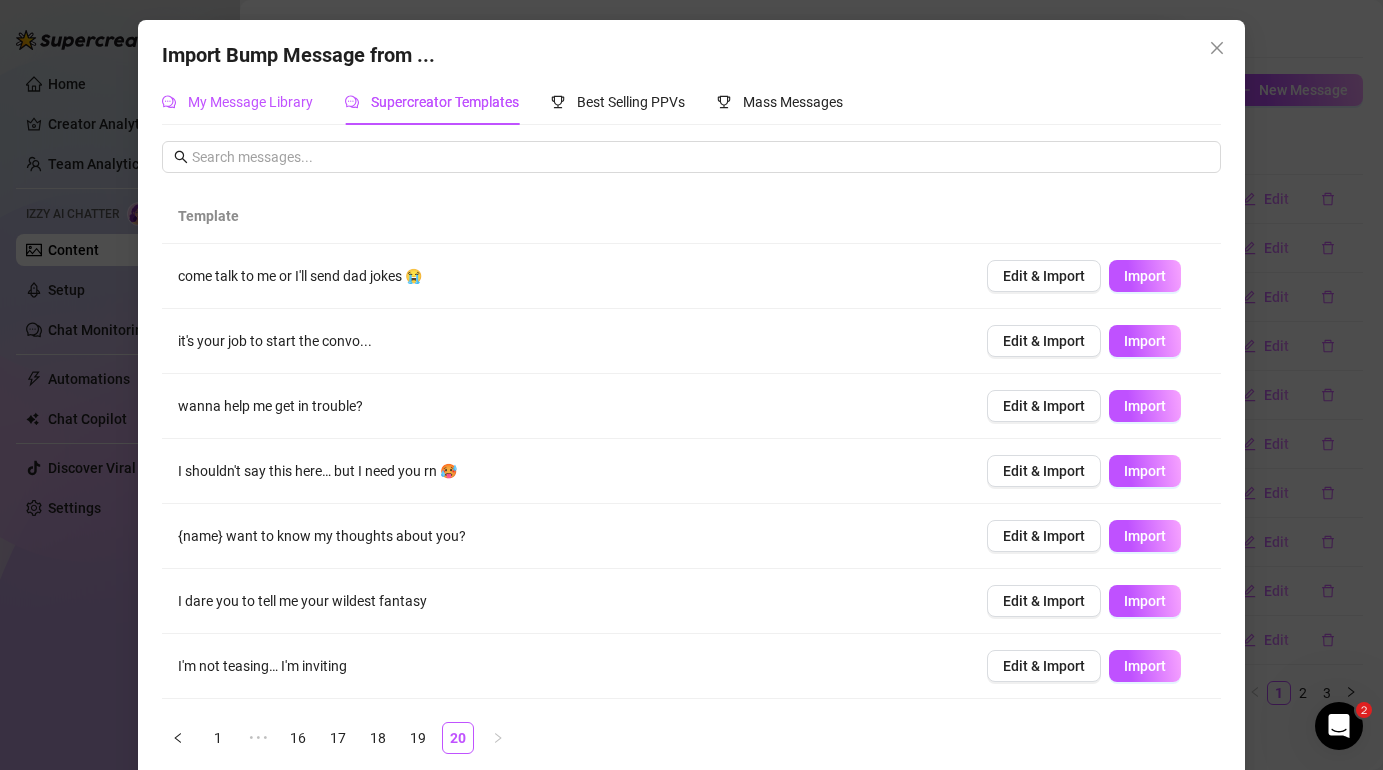 click on "My Message Library" at bounding box center [250, 102] 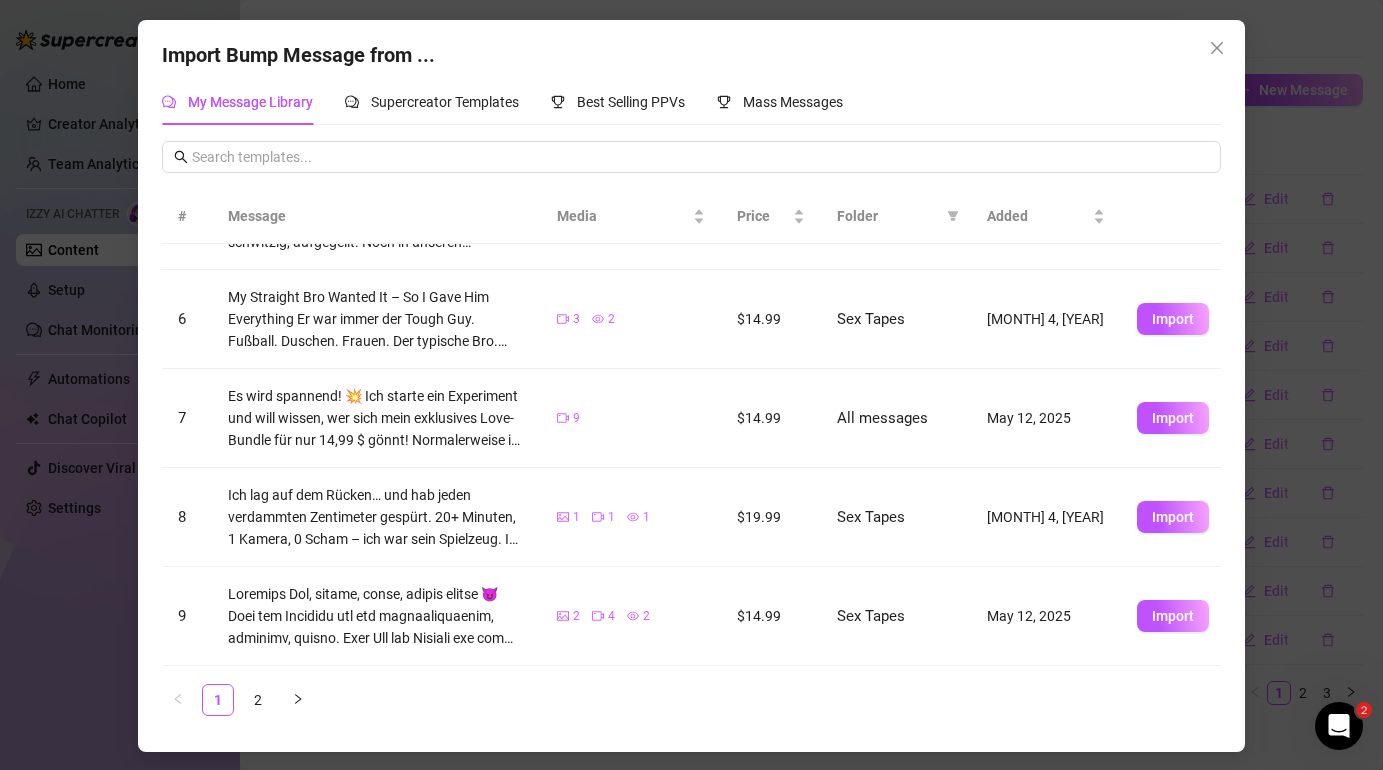 scroll, scrollTop: 566, scrollLeft: 0, axis: vertical 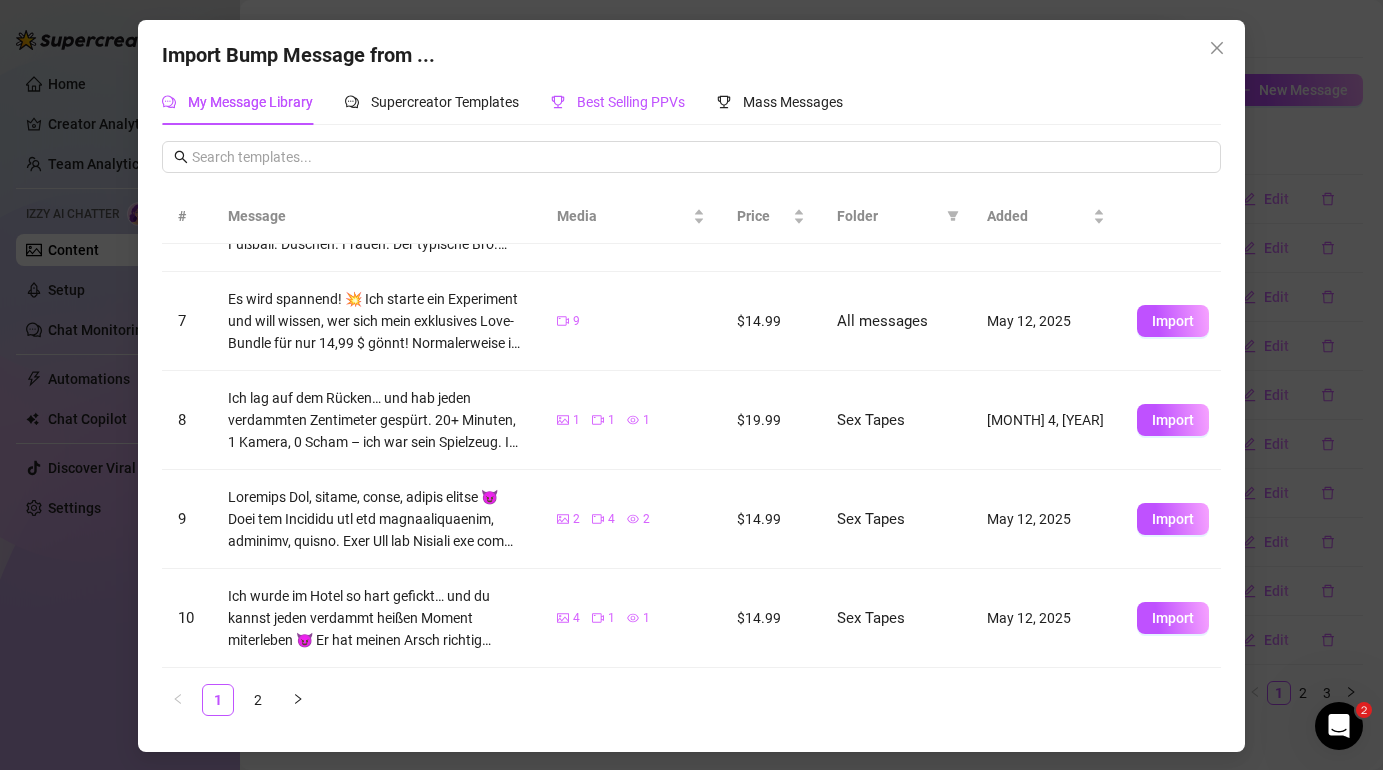 click on "Best Selling PPVs" at bounding box center (631, 102) 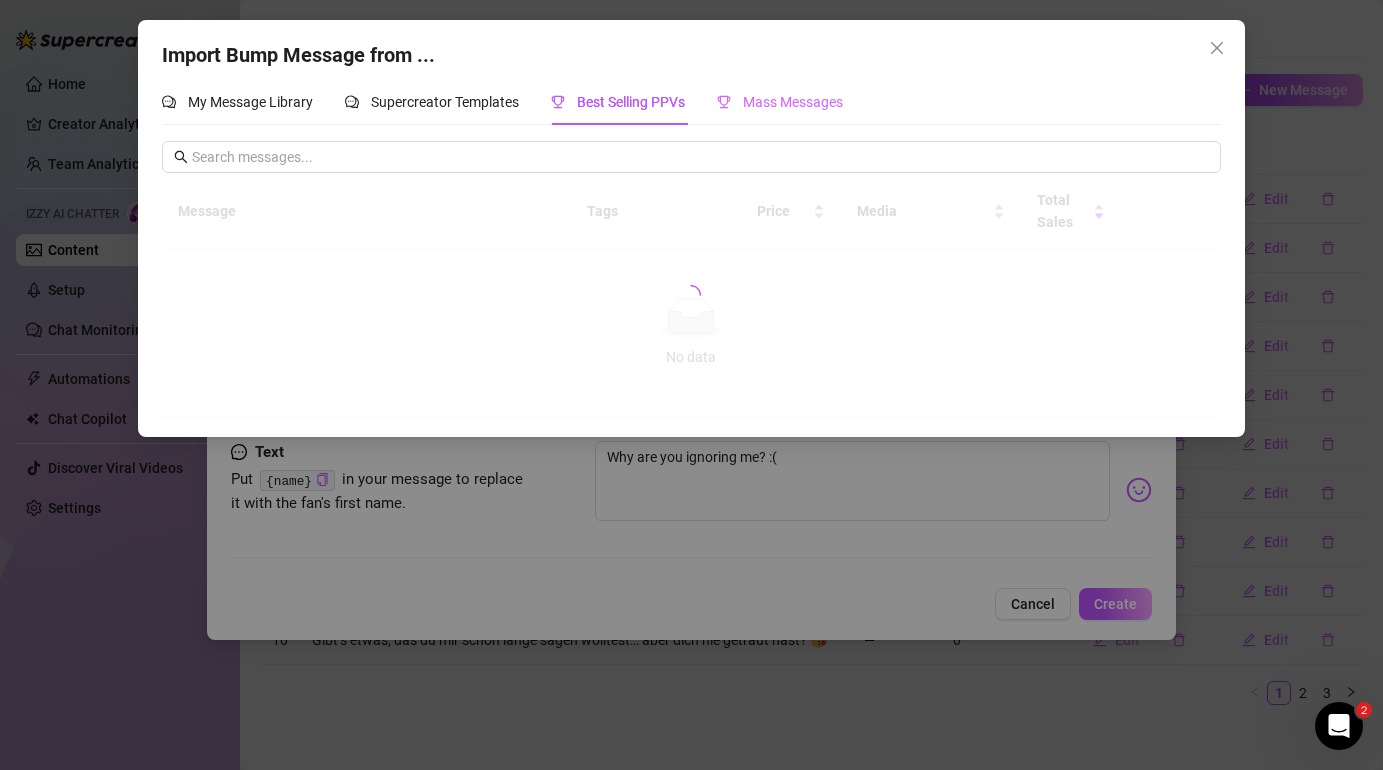 click on "Mass Messages" at bounding box center [780, 102] 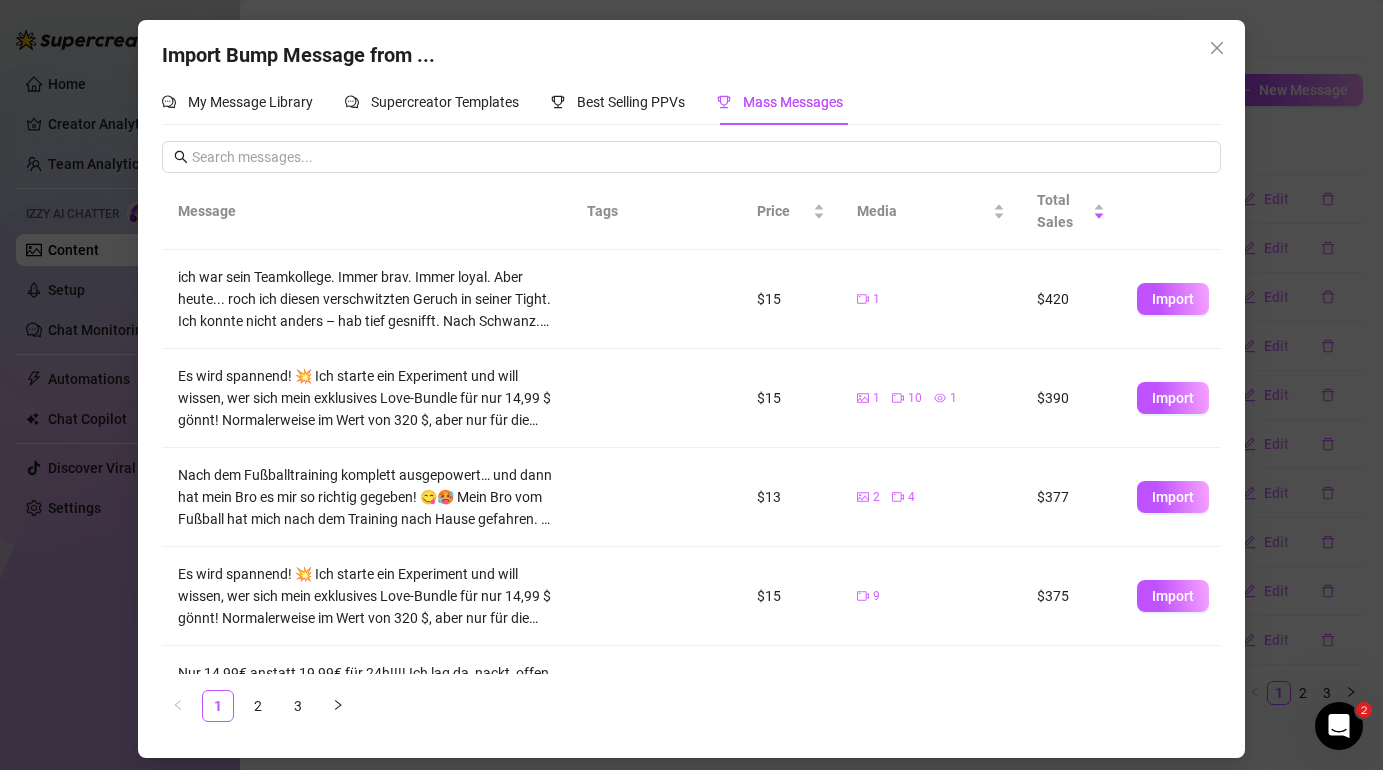 scroll, scrollTop: 566, scrollLeft: 0, axis: vertical 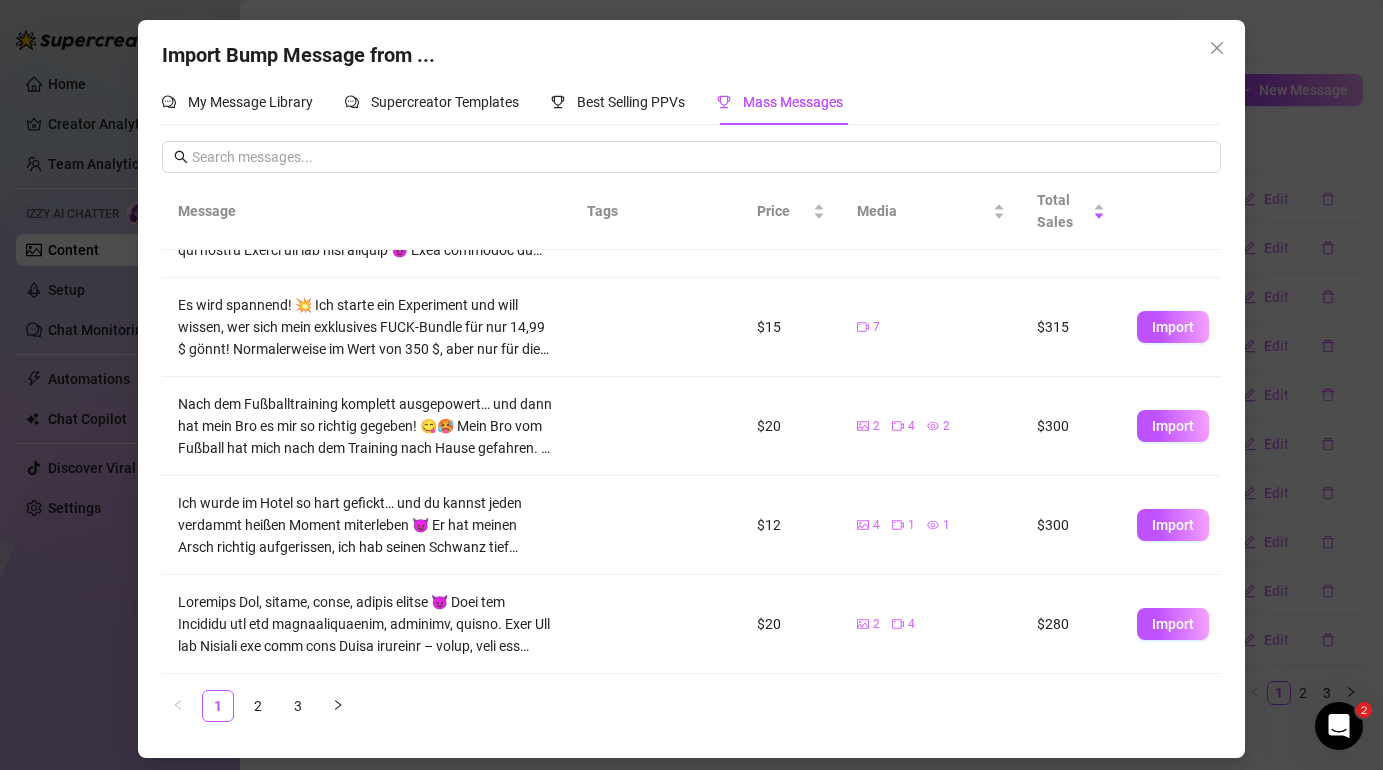 click on "I Destroyed My Bro with 19cm – and Left Him Full
Ich hab ihm gesagt, er soll sich vorbereiten.
19 Zentimeter. Hart. Pulsierend. Und hungrig.
Er hat mich ausgelacht.
"So groß bist du echt nicht, oder?"
Und dann hab ich ihn gepackt, tief genommen – und ihn zerfickt, bis er gestöhnt hat wie ne verdammte Bitch.
Sein Arschloch hat gezittert.
Ich war gnadenlos: Stellung für Stellung.
Rücken. Doggy. Auf den Knien. Flach auf dem Bauch.
Er wurde gefickt. Ich hab dominiert.
Und am Ende?
Hab ich so tief abgespritzt, dass er’s rauslaufen spürte.
pure Bro-Destroy-Action.
🍆 Big Dick POV | Dirty Talk | Full Control | Cum Finish Deep
👉 Unlock now & see what it looks like when I ruin a tight hole with 19cm. 💦 1 $14.99 Sex Tapes Jul 4, 2025 Import 2 2 1 $9.99 Sex Tapes Jul 4, 2025 Import 3 2 1 $19.99 Sex Tapes Jul 4, 2025 Import 4 1 $14.99" at bounding box center (691, 385) 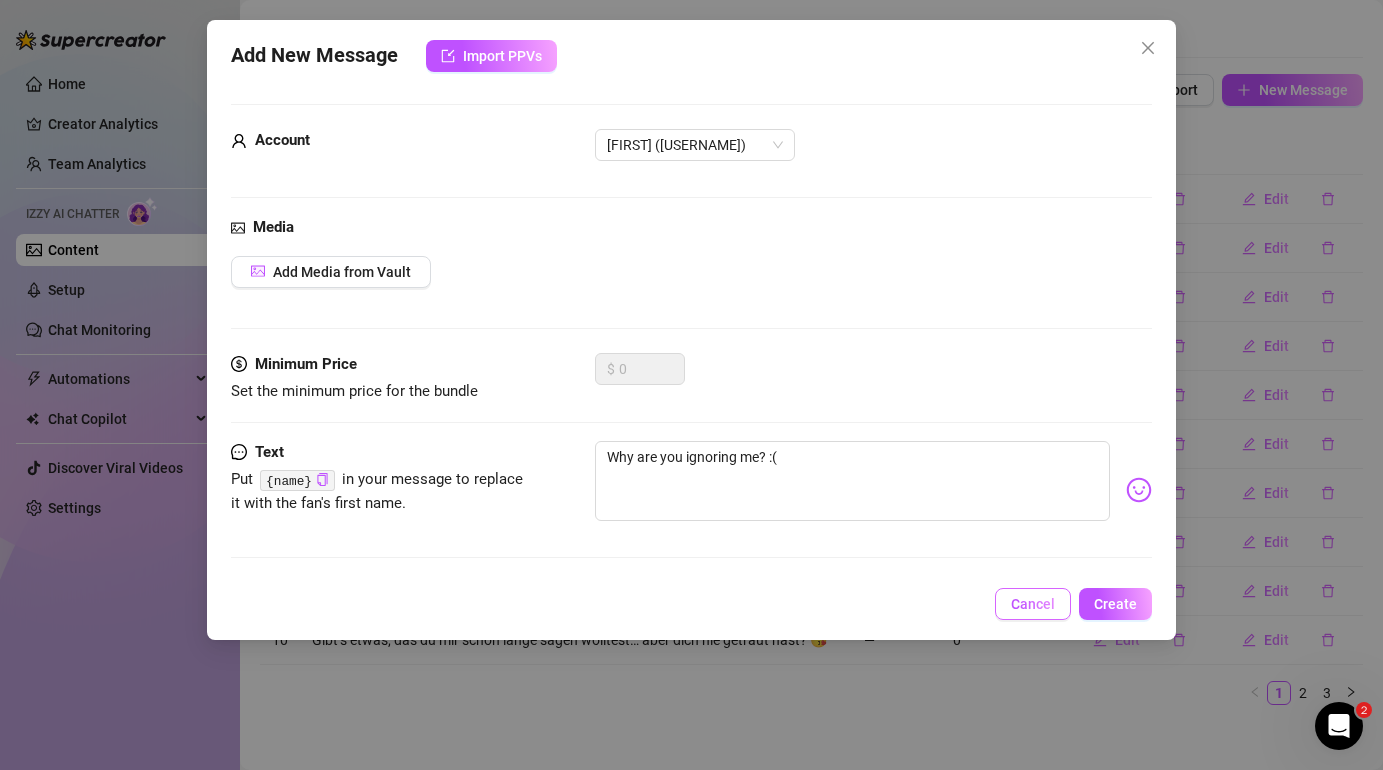 click on "Cancel" at bounding box center (1033, 604) 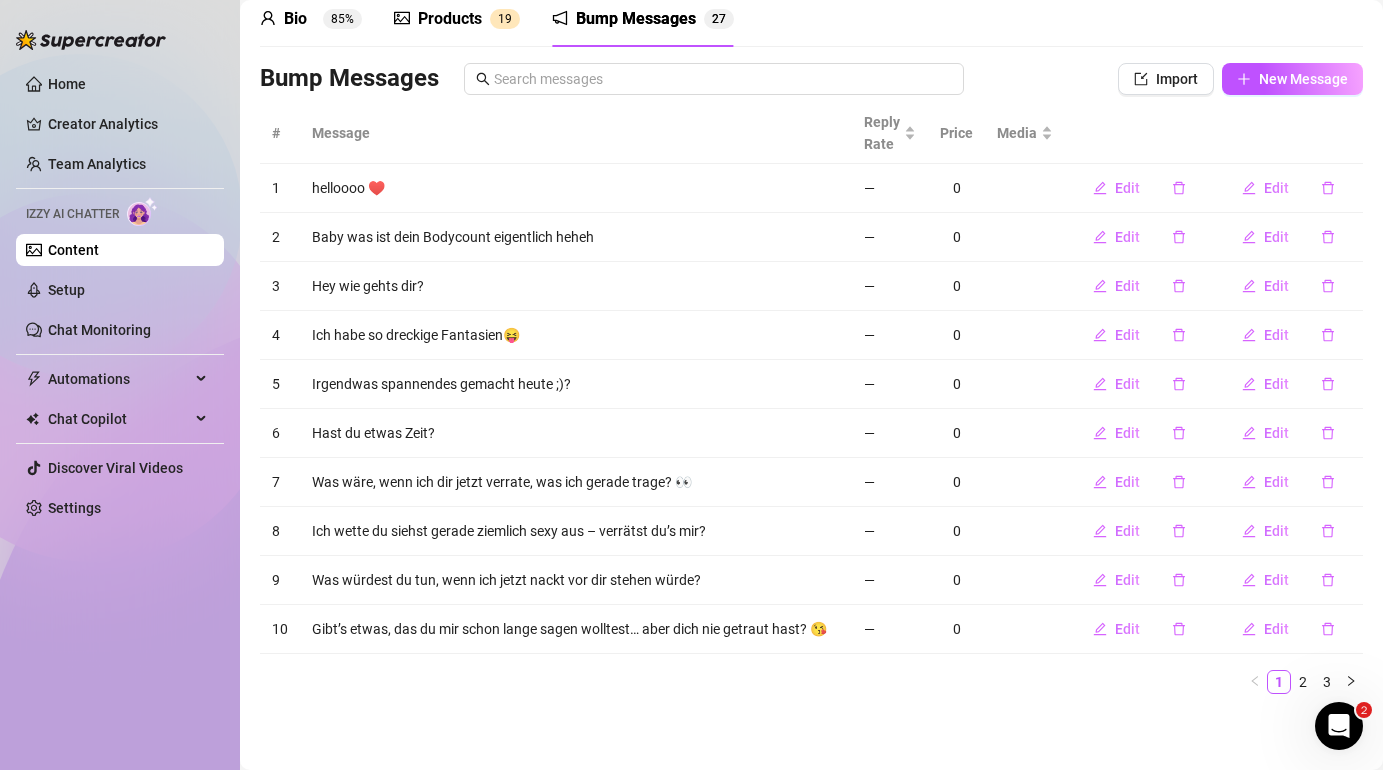 scroll, scrollTop: 0, scrollLeft: 0, axis: both 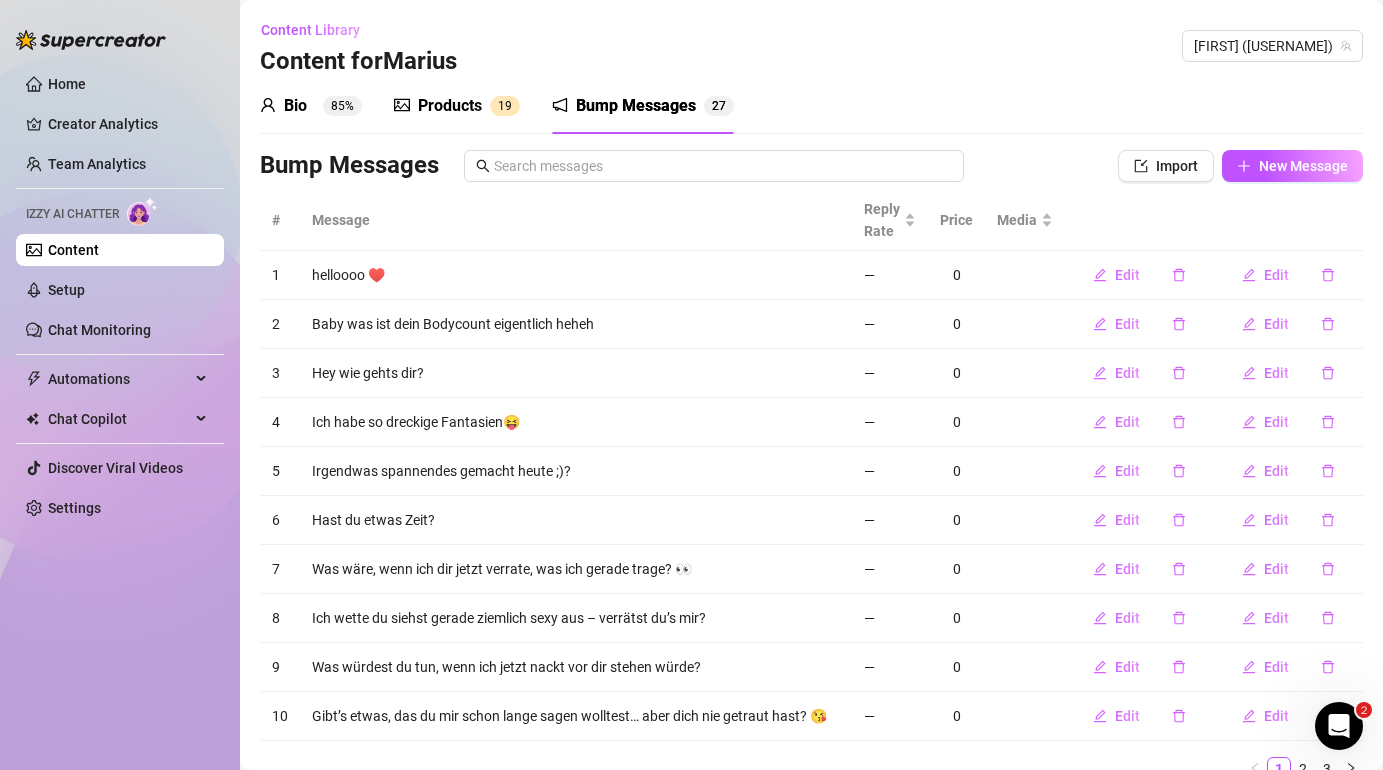 click on "Products 1 9" at bounding box center (457, 106) 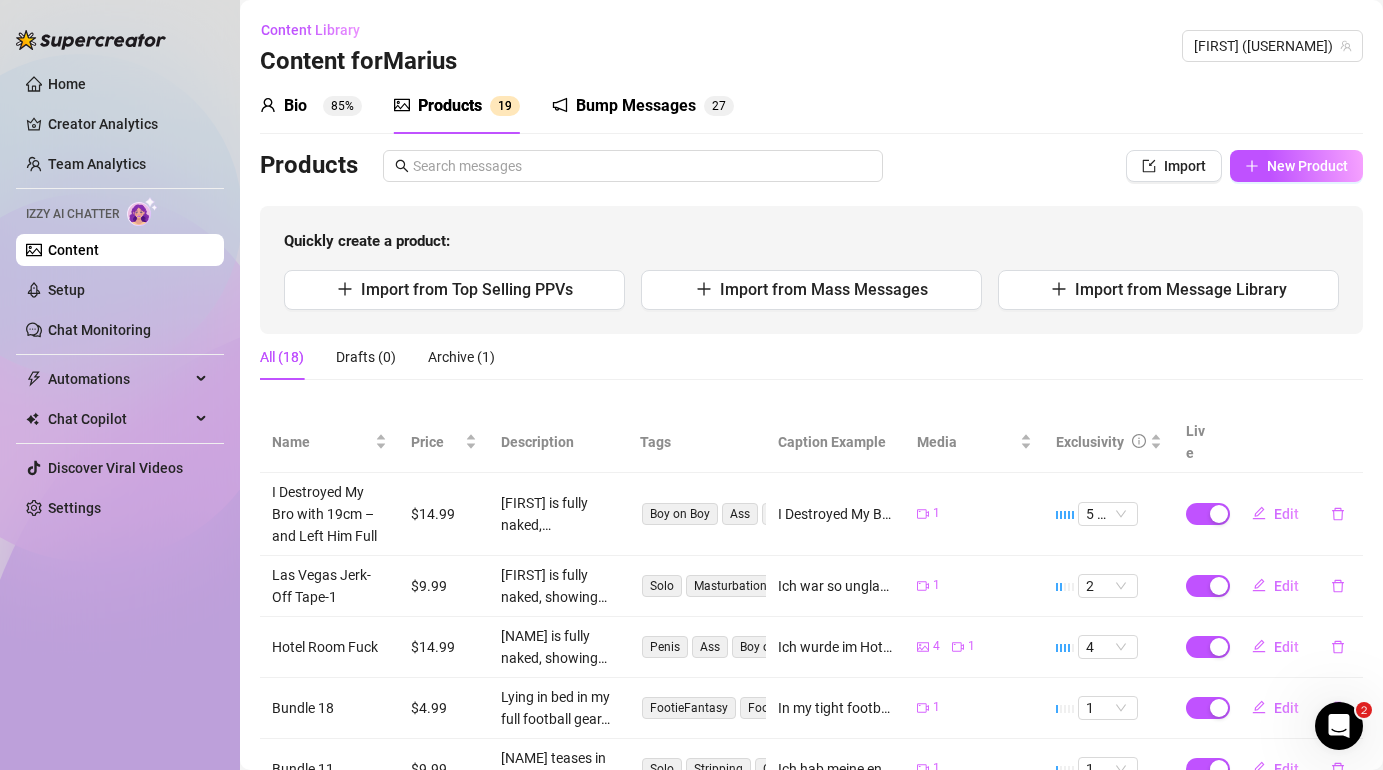 click on "Bump Messages 2 7" at bounding box center (643, 106) 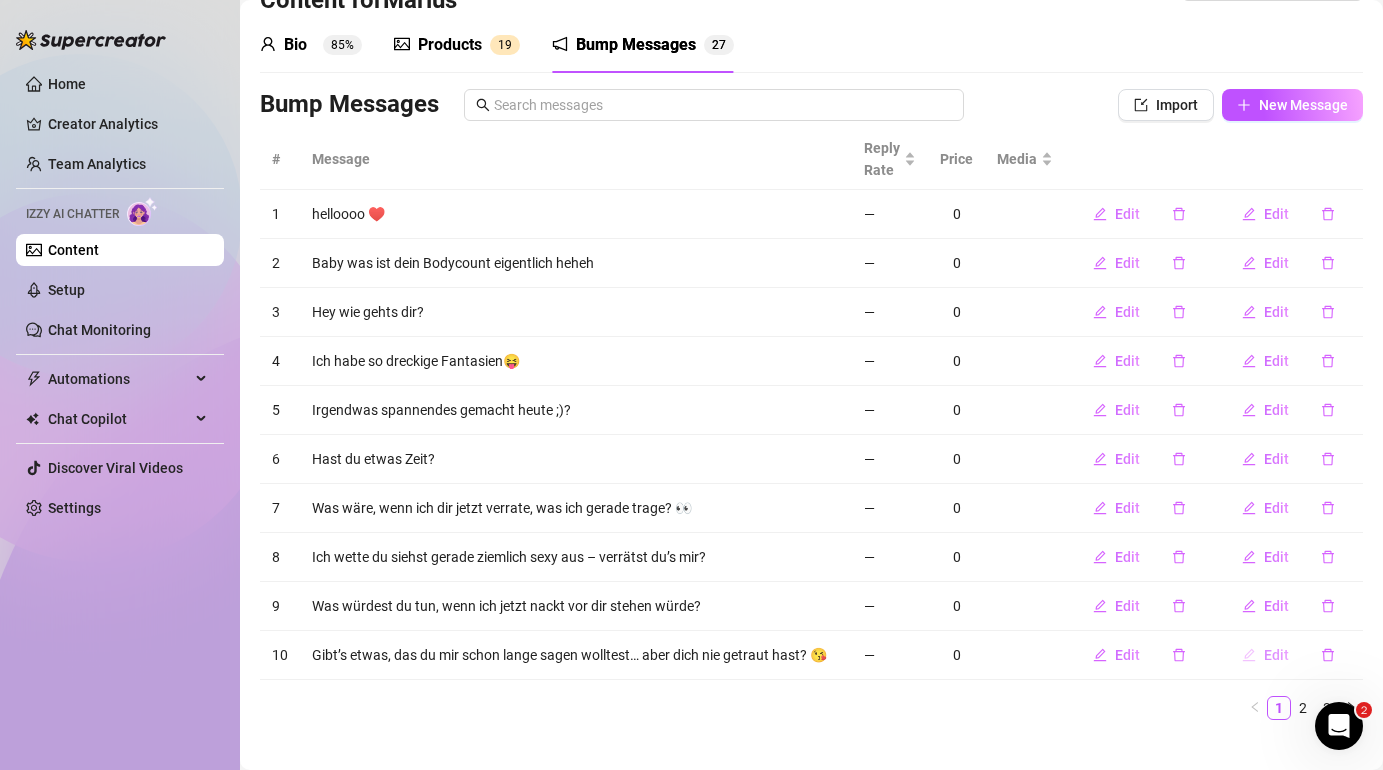 scroll, scrollTop: 87, scrollLeft: 0, axis: vertical 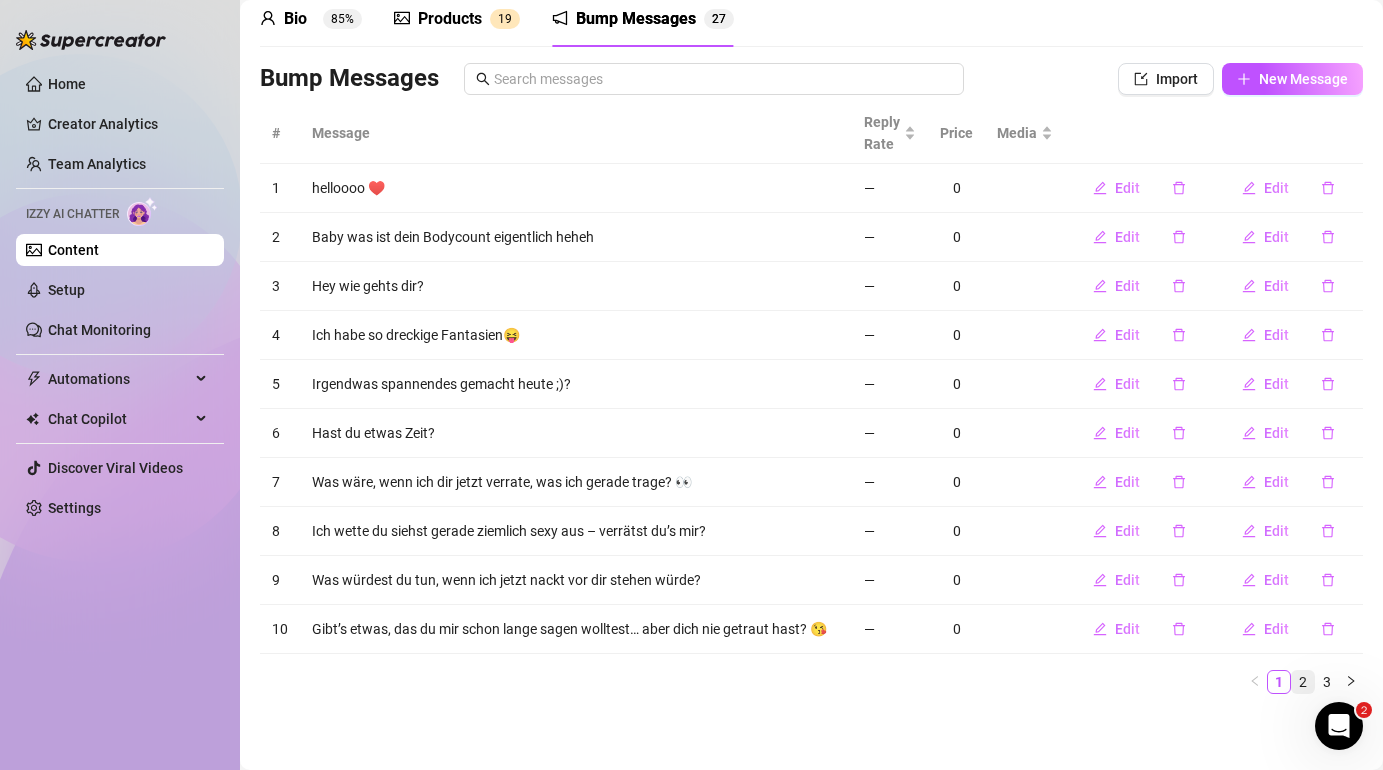 click on "2" at bounding box center [1303, 682] 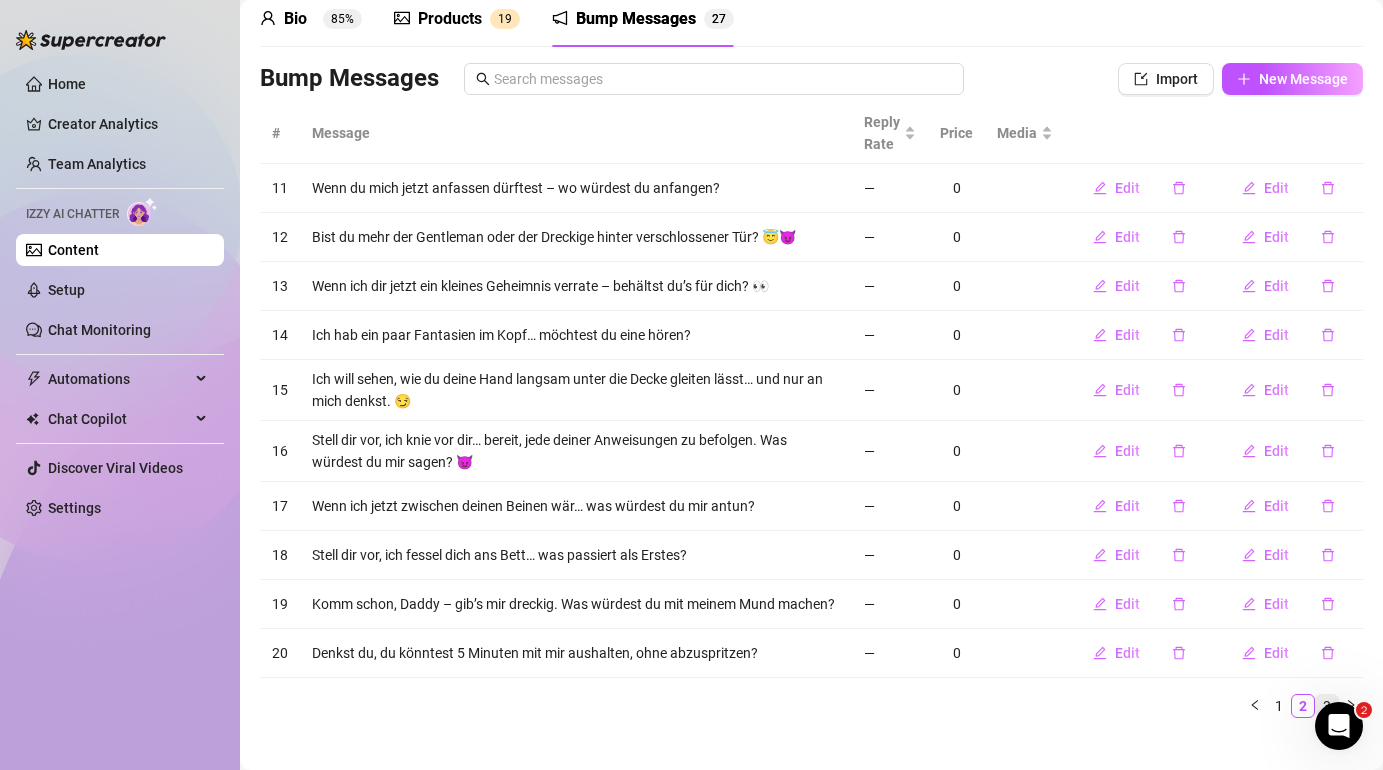 click on "3" at bounding box center [1327, 706] 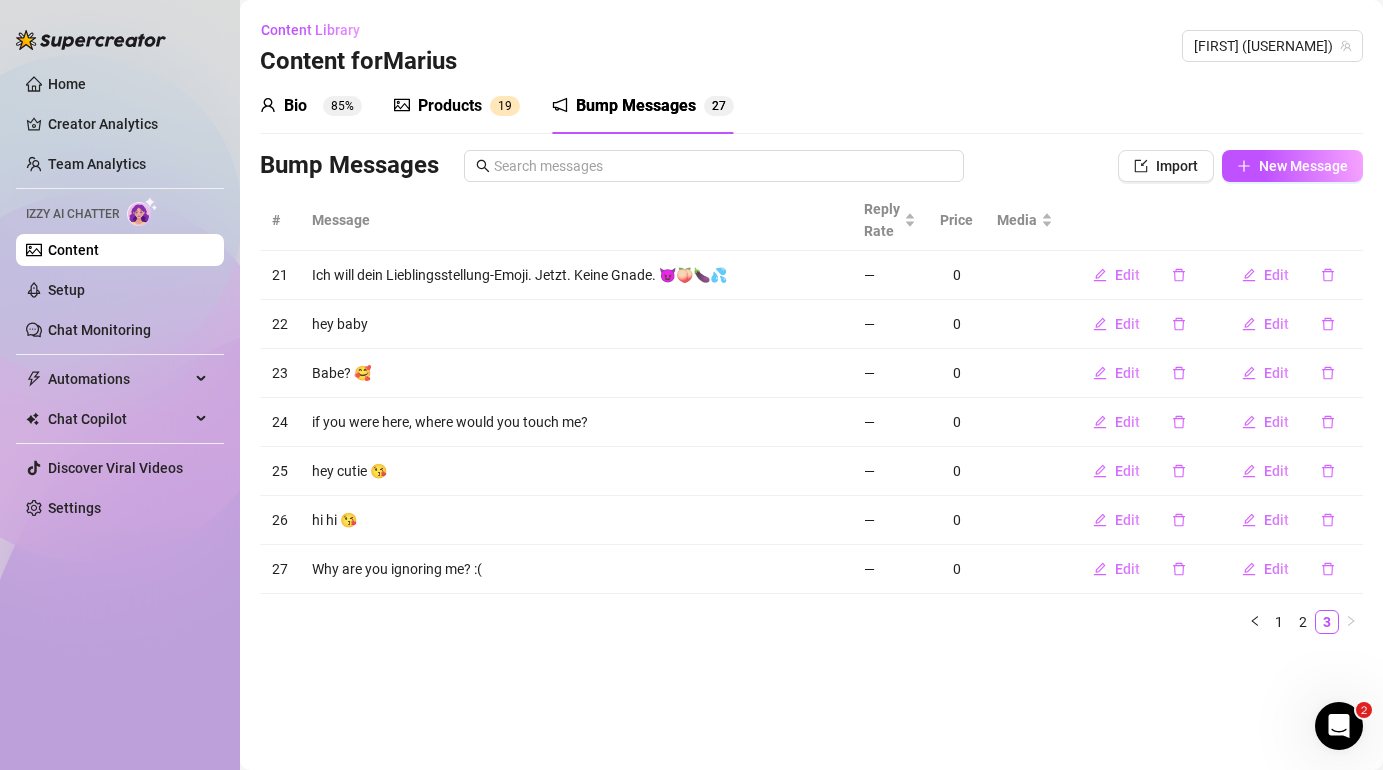 click 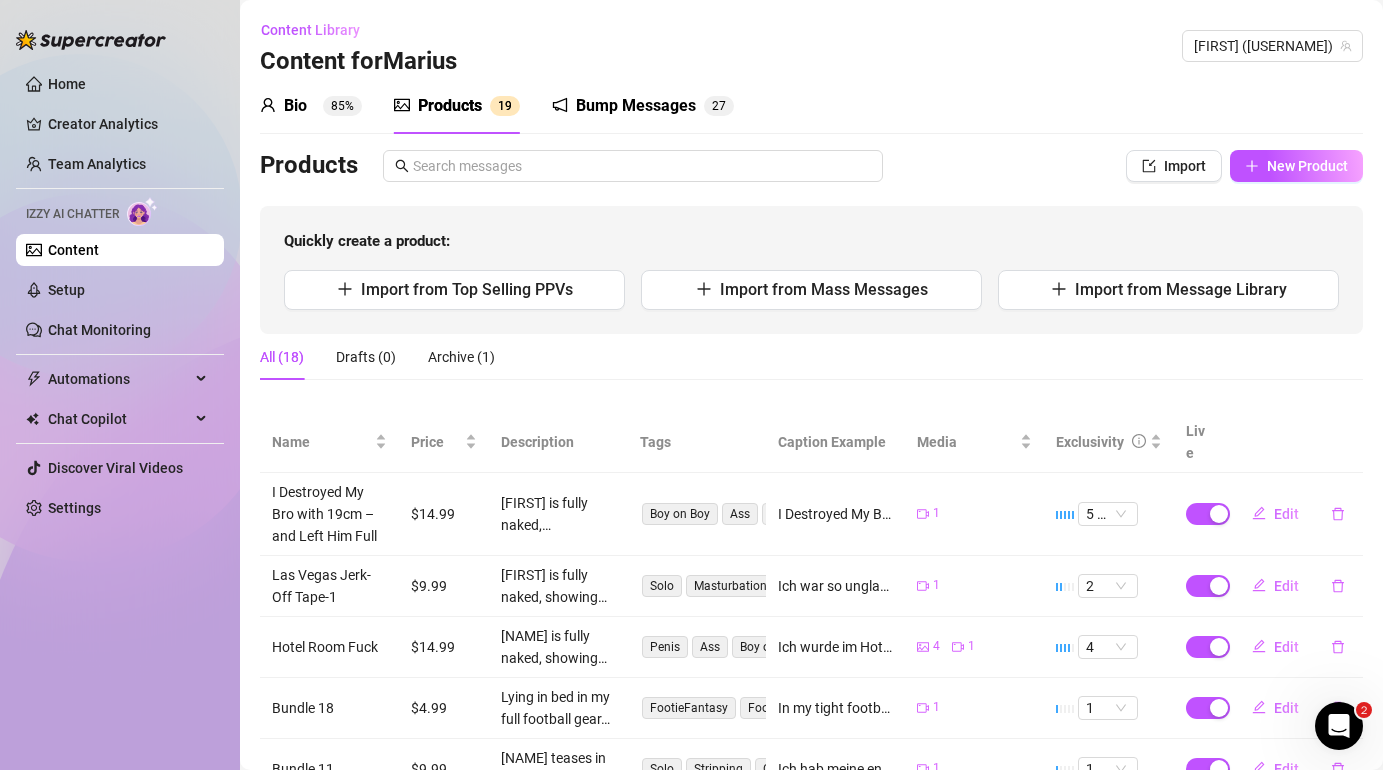 click on "85%" at bounding box center (342, 106) 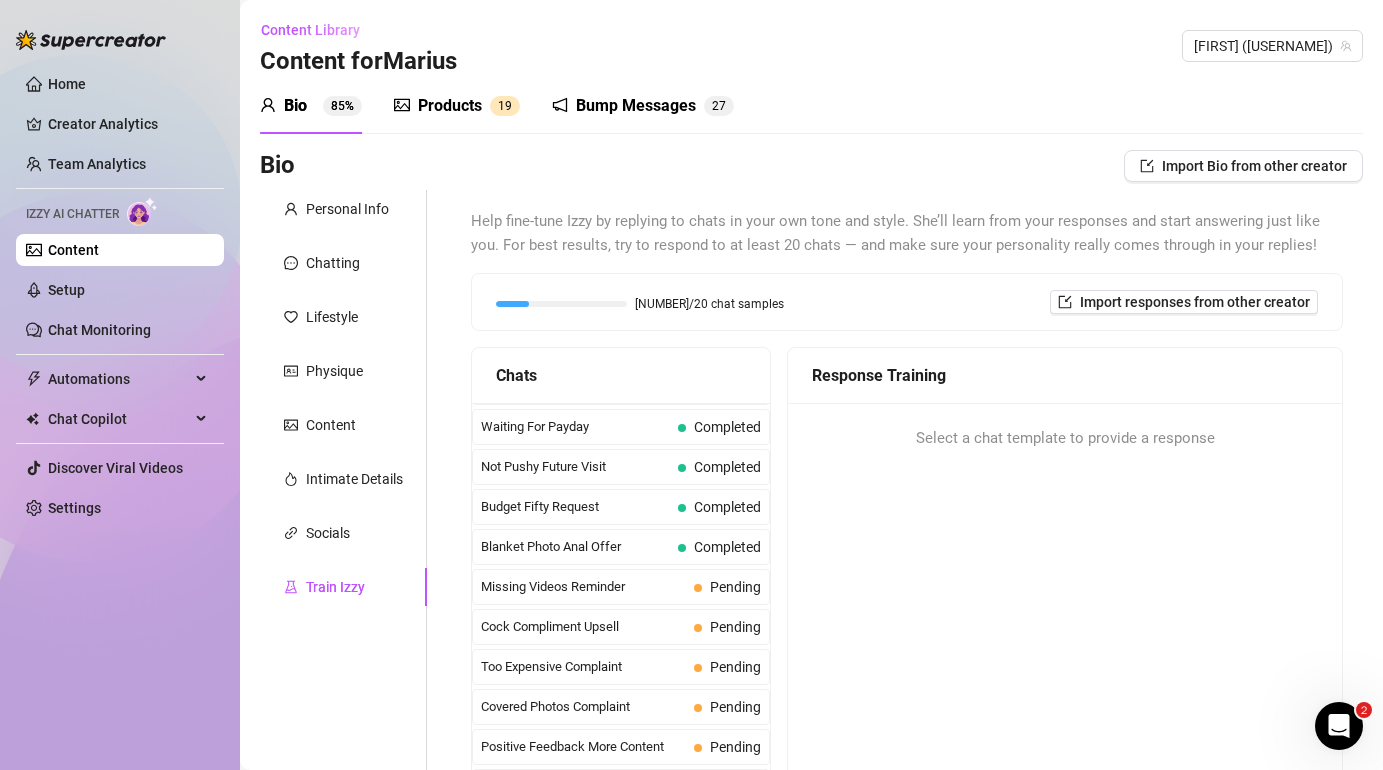 scroll, scrollTop: 0, scrollLeft: 0, axis: both 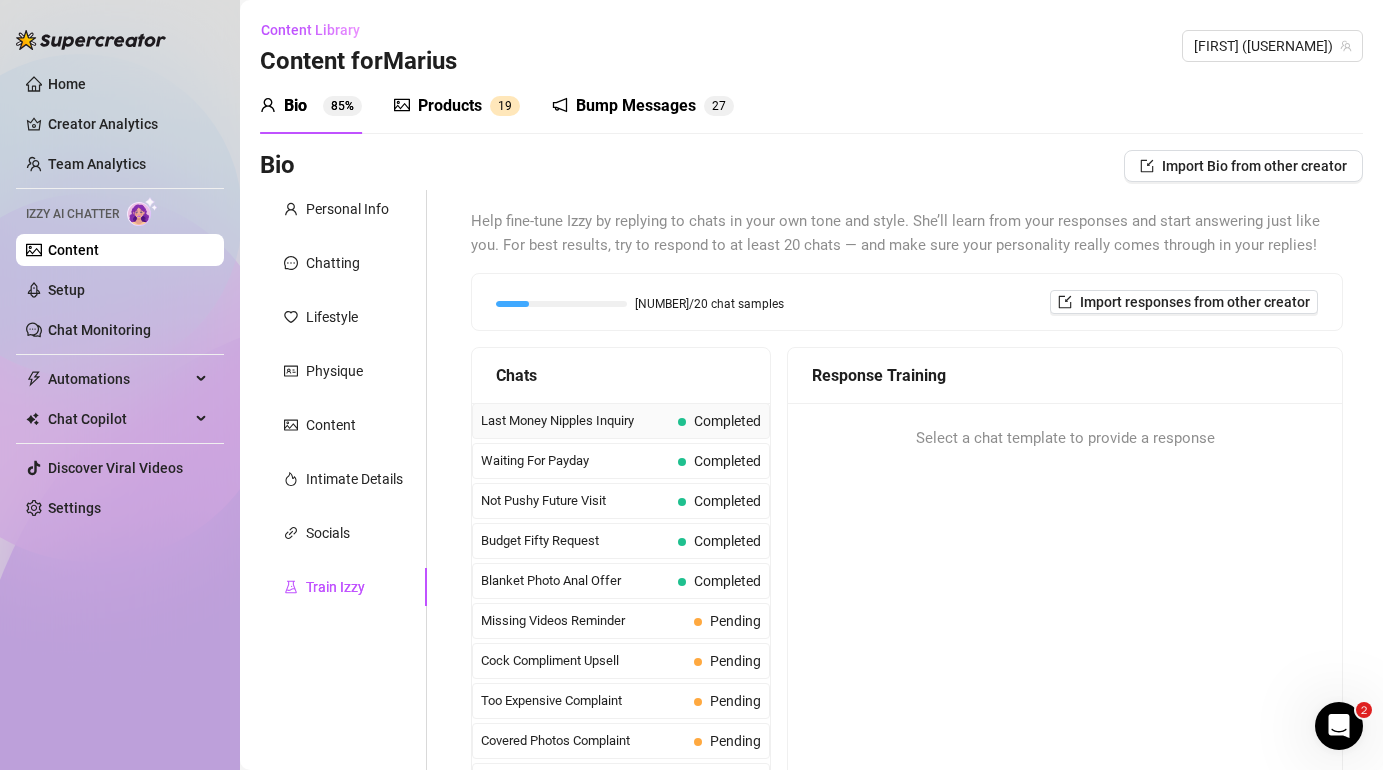 click on "Last Money Nipples Inquiry Completed" at bounding box center (621, 421) 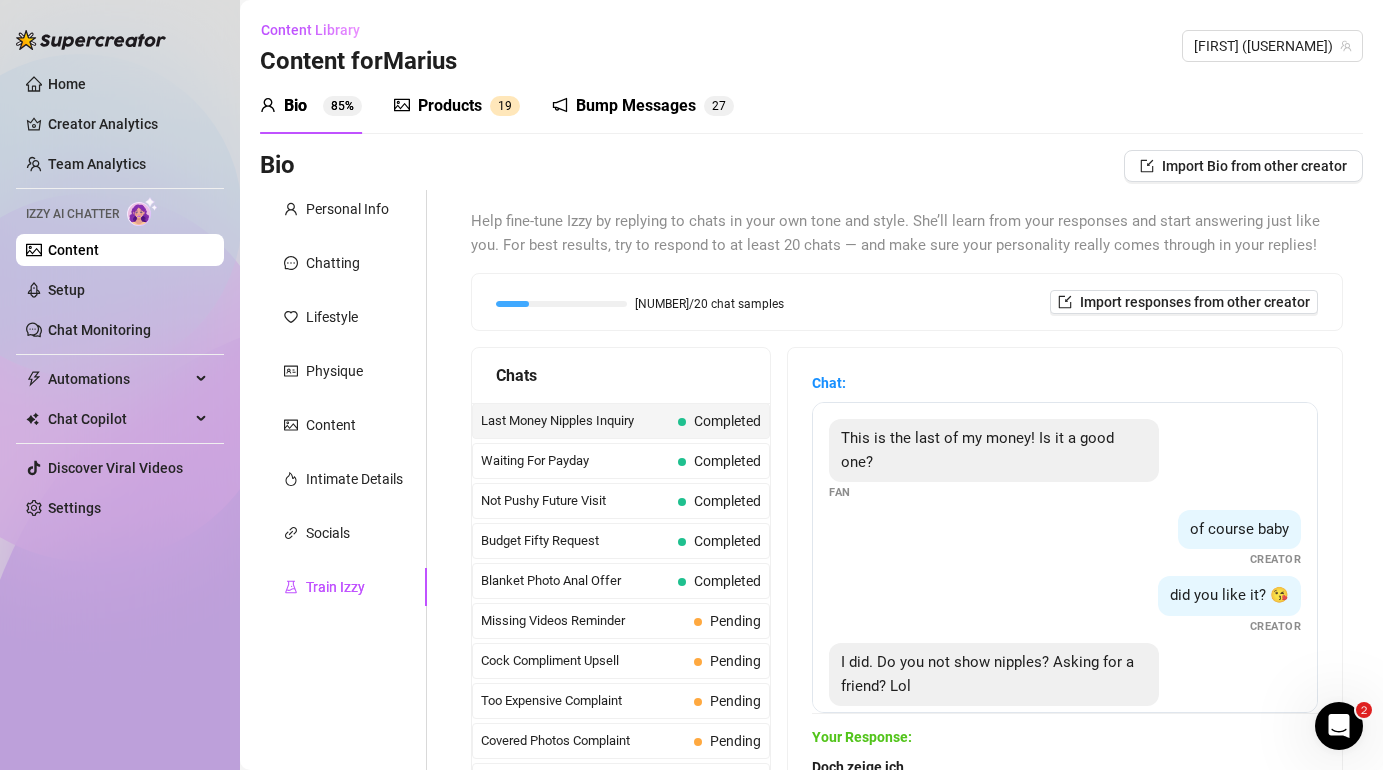 scroll, scrollTop: 14, scrollLeft: 0, axis: vertical 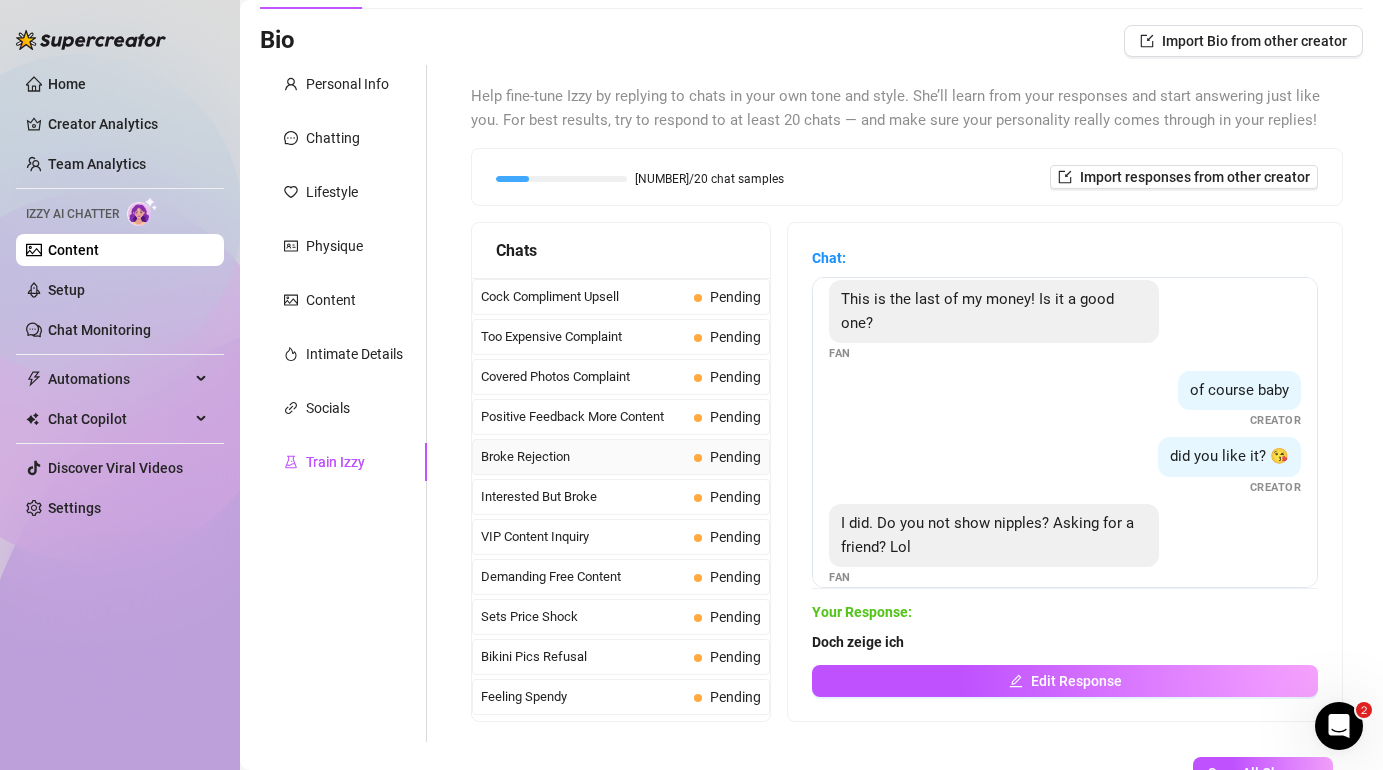 click on "Broke Rejection Pending" at bounding box center (621, 457) 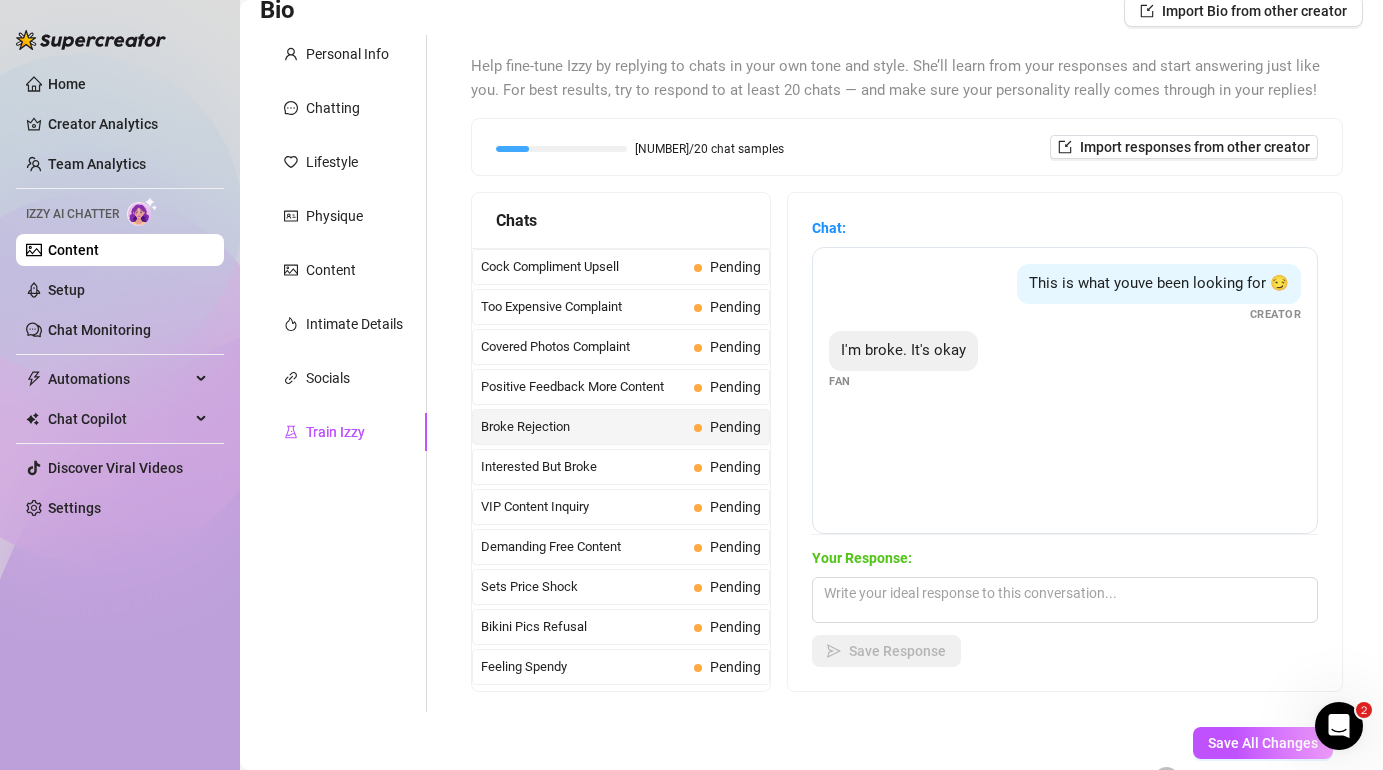 scroll, scrollTop: 164, scrollLeft: 0, axis: vertical 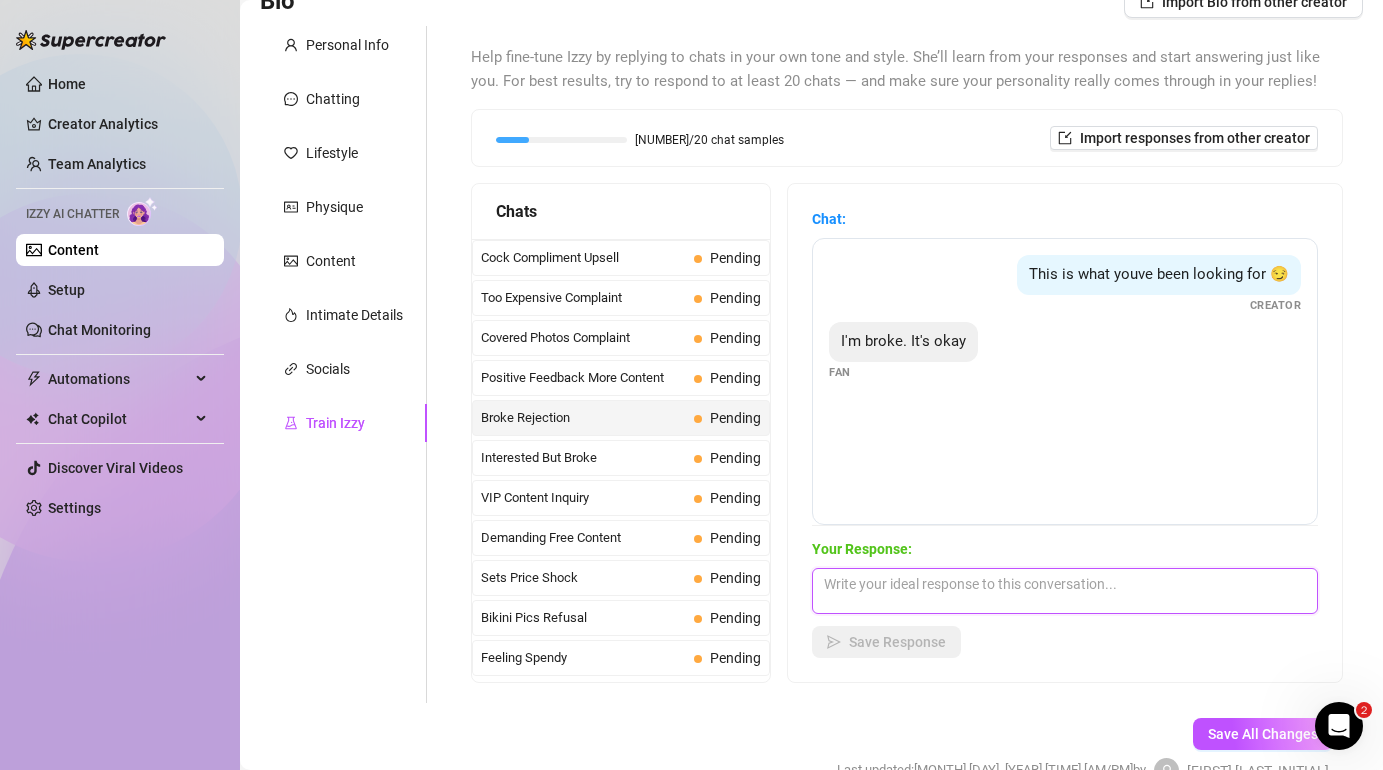 click at bounding box center [1065, 591] 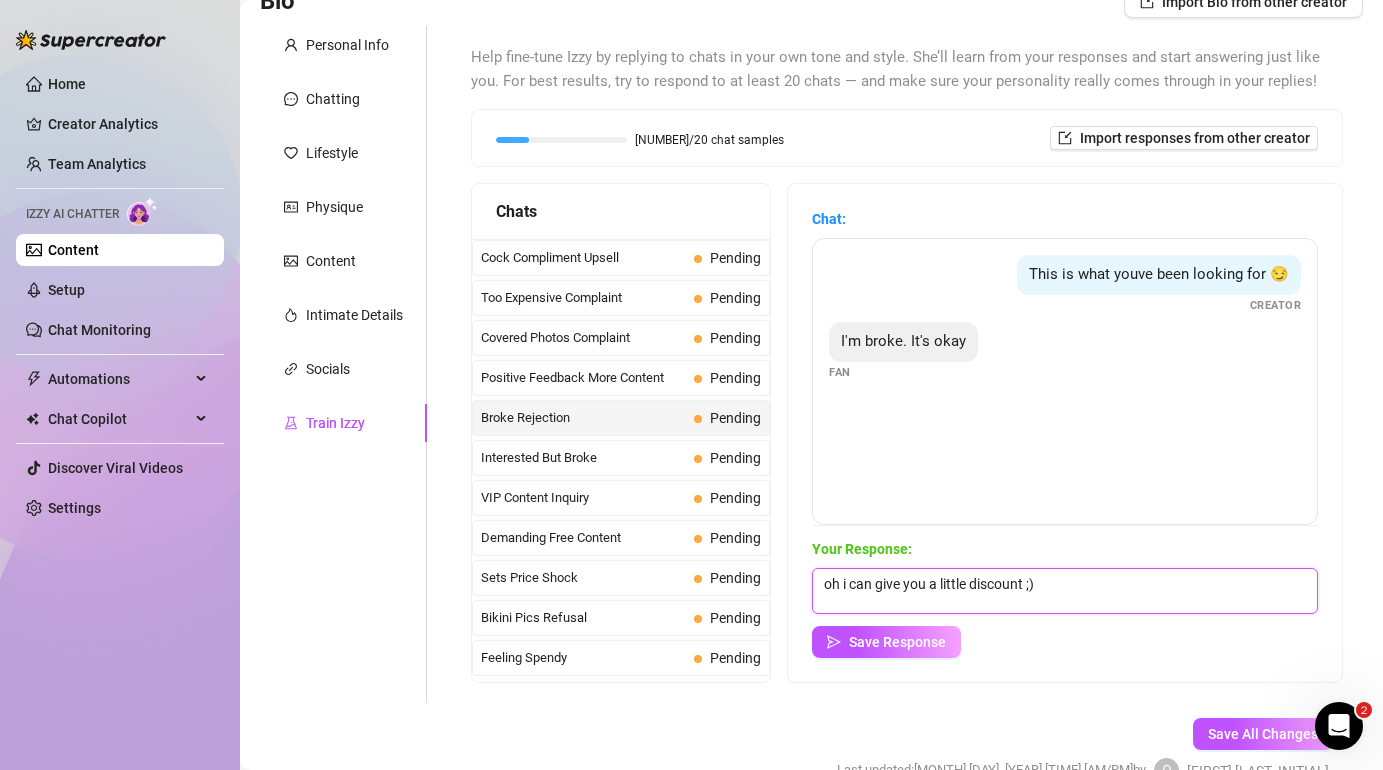 scroll, scrollTop: 1, scrollLeft: 0, axis: vertical 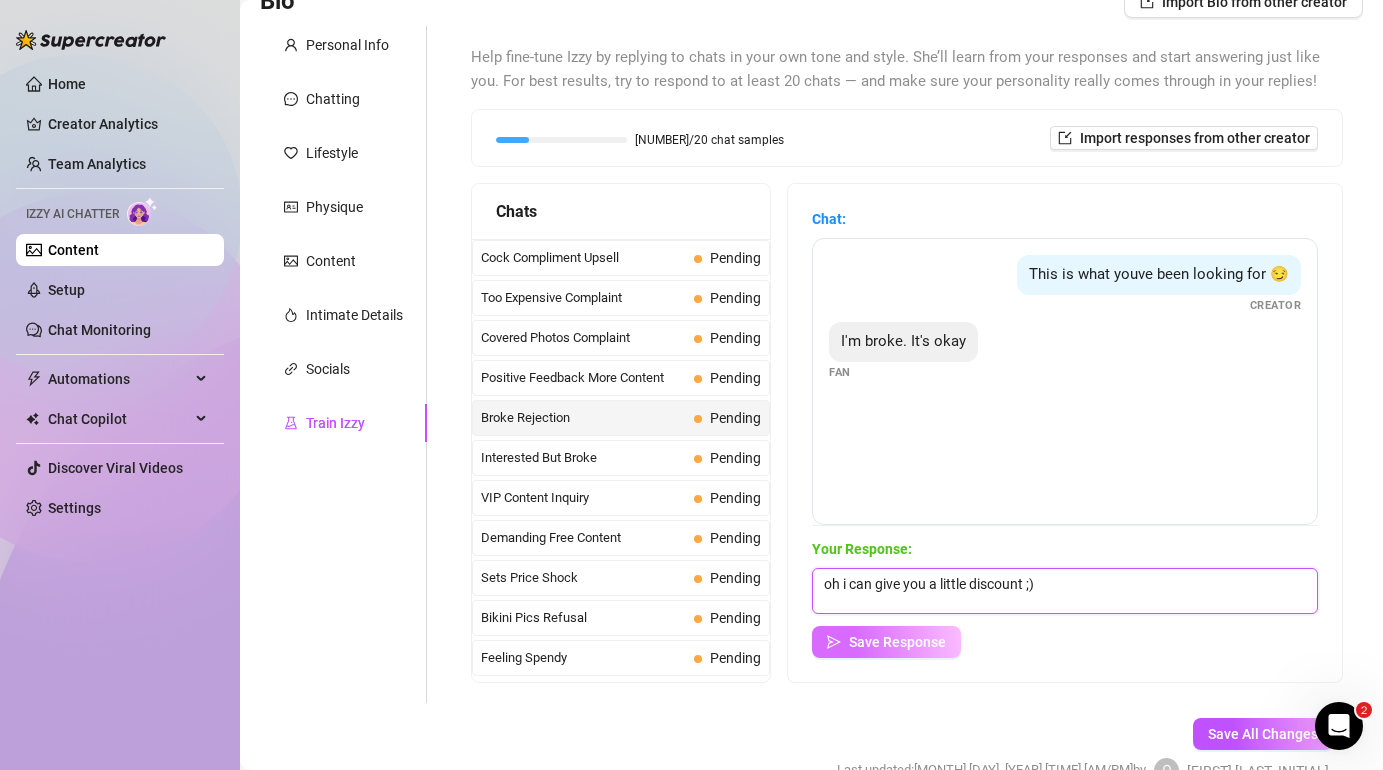 type on "oh i can give you a little discount ;)" 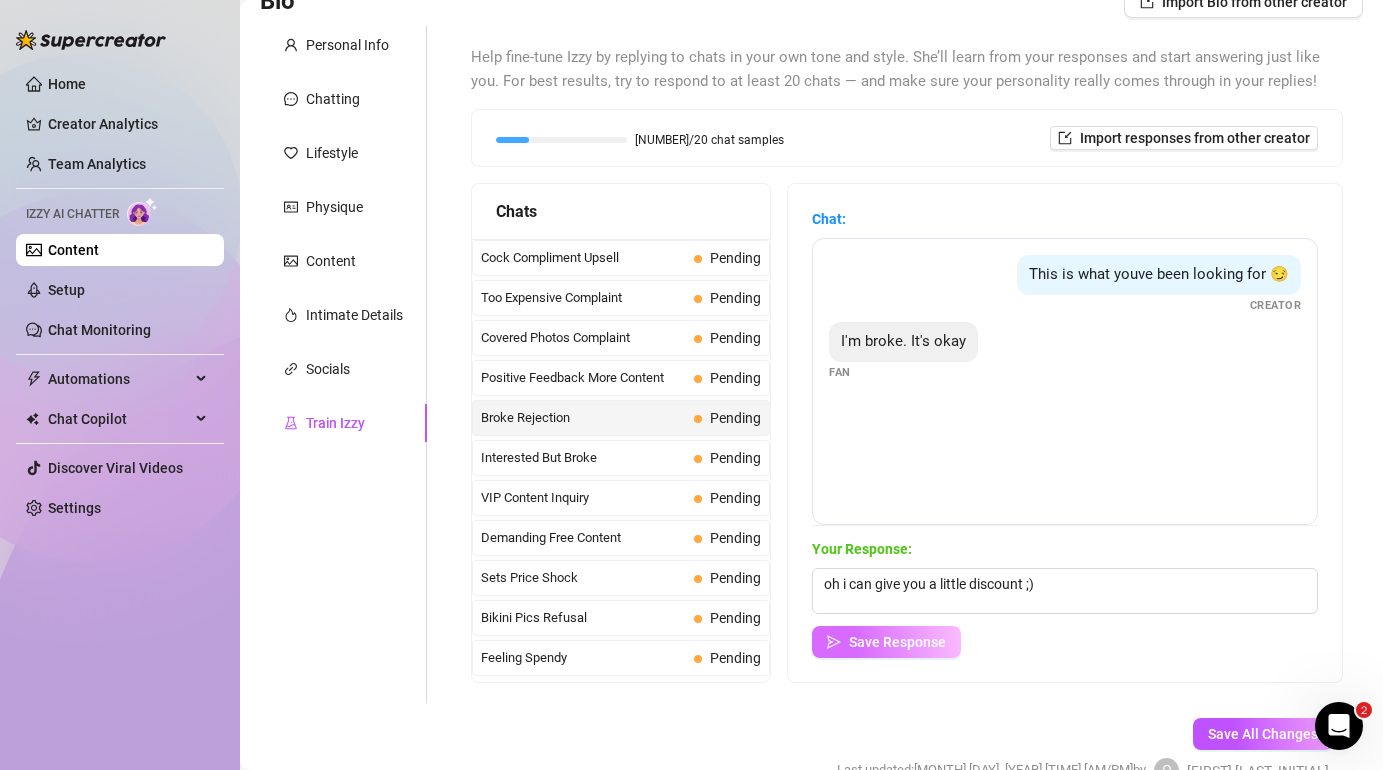 click on "Save Response" at bounding box center [897, 642] 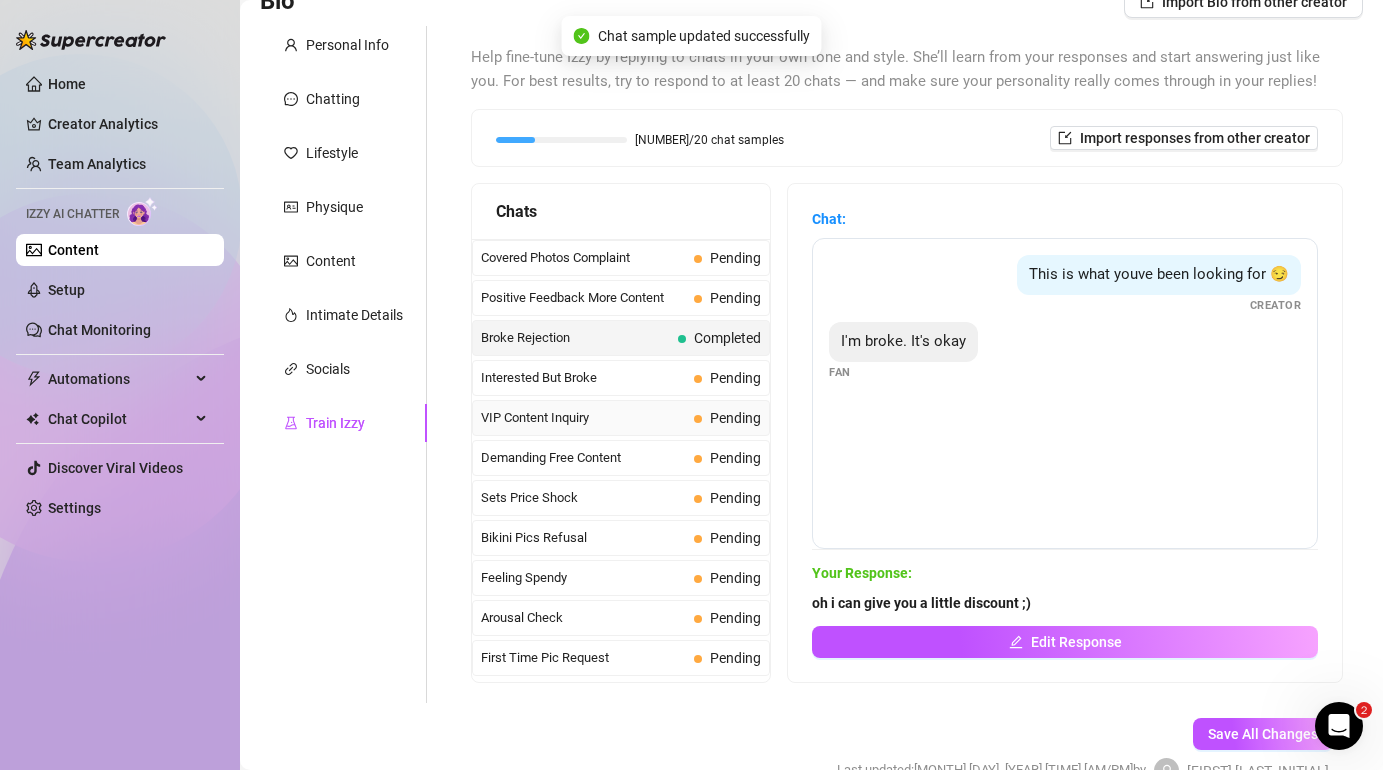 scroll, scrollTop: 326, scrollLeft: 0, axis: vertical 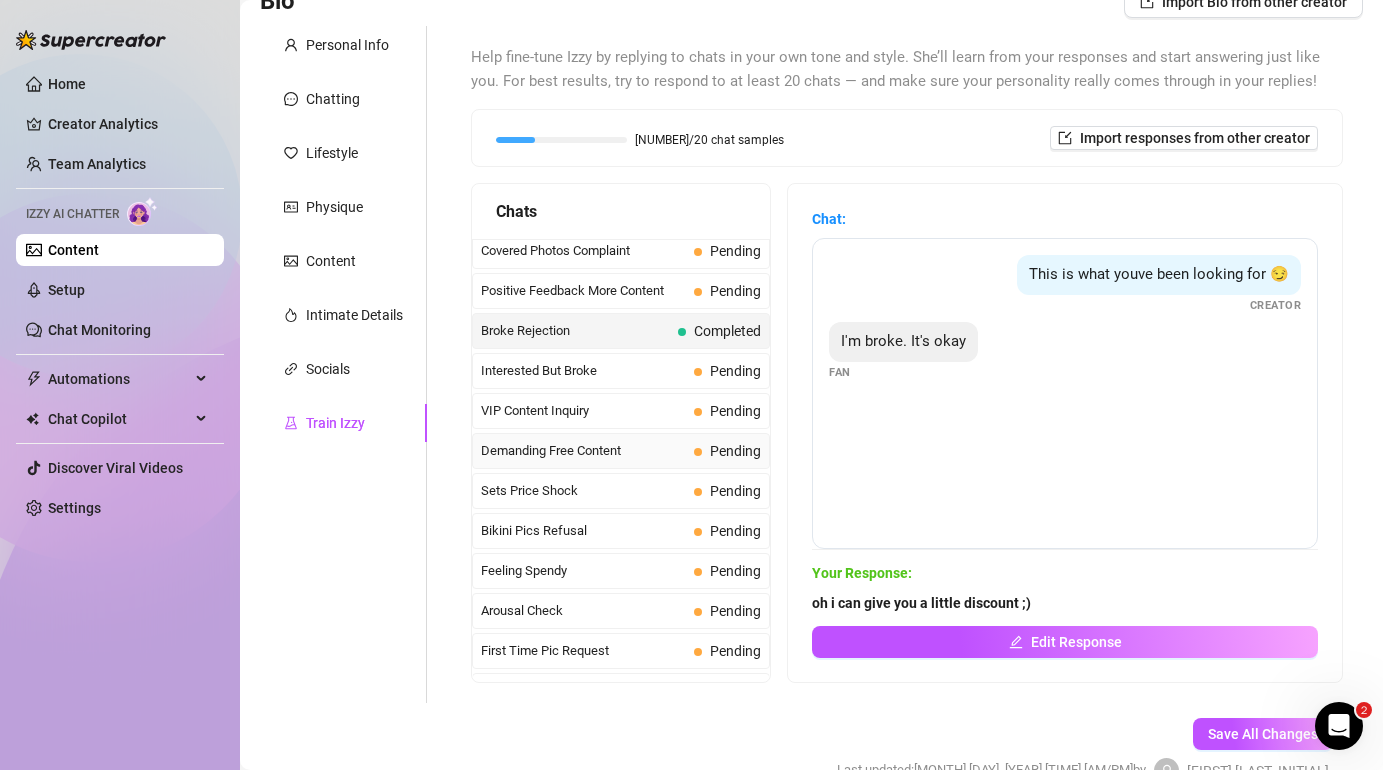 click on "Demanding Free Content Pending" at bounding box center [621, 451] 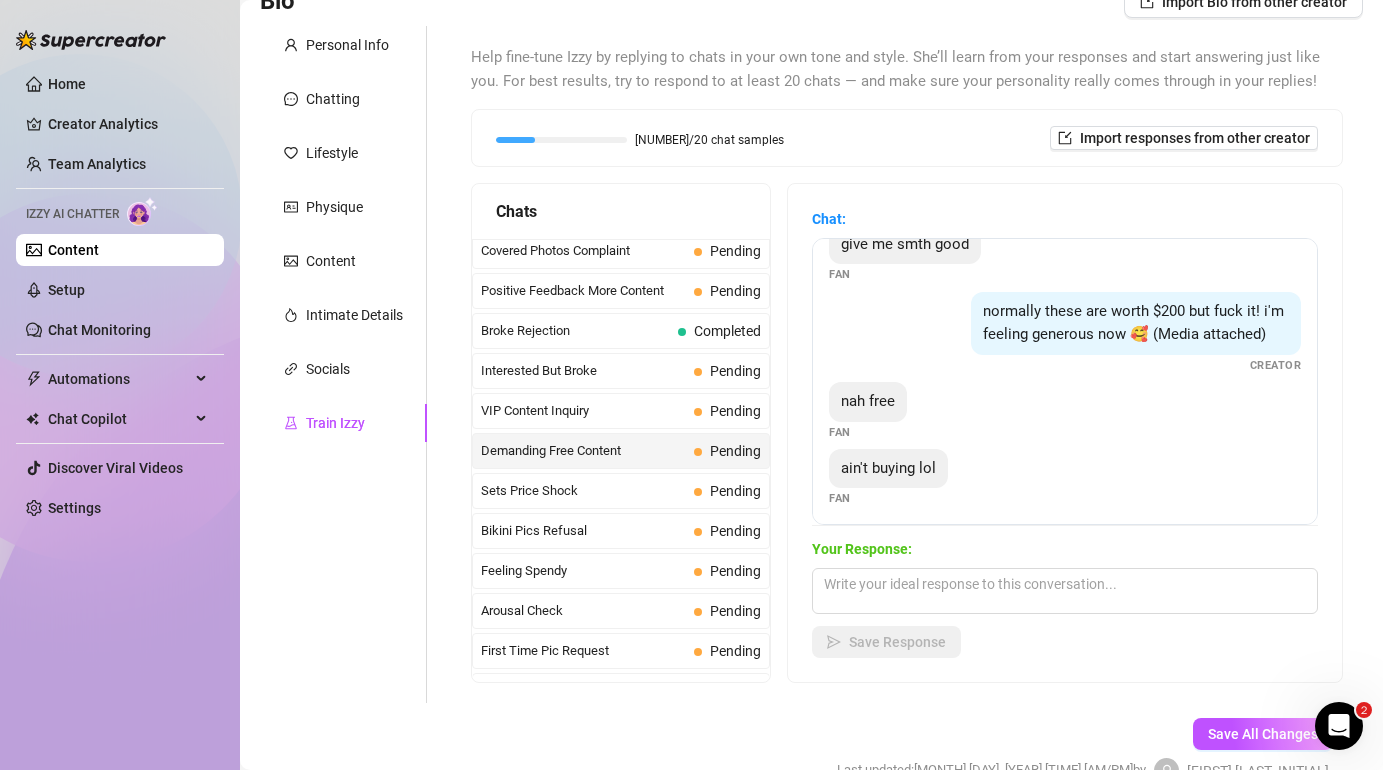 scroll, scrollTop: 171, scrollLeft: 0, axis: vertical 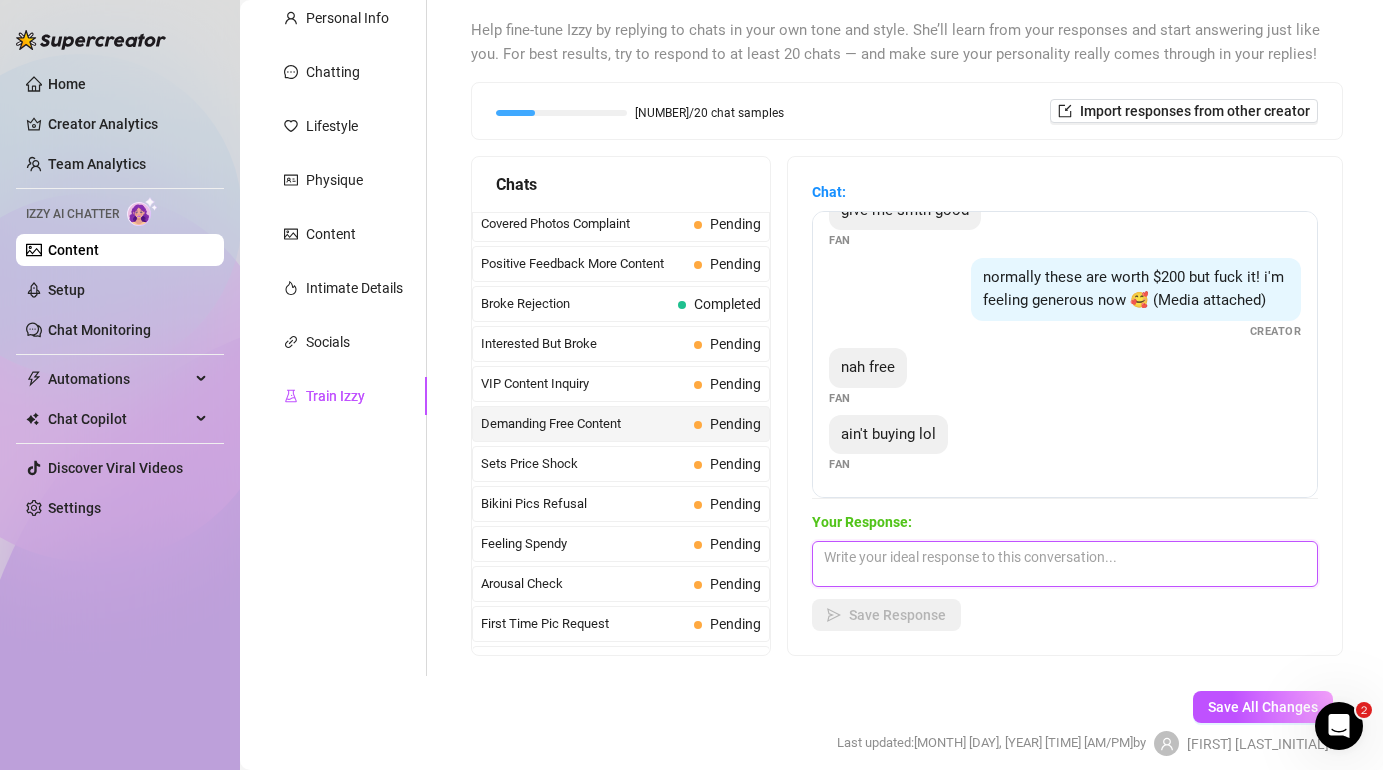click at bounding box center [1065, 564] 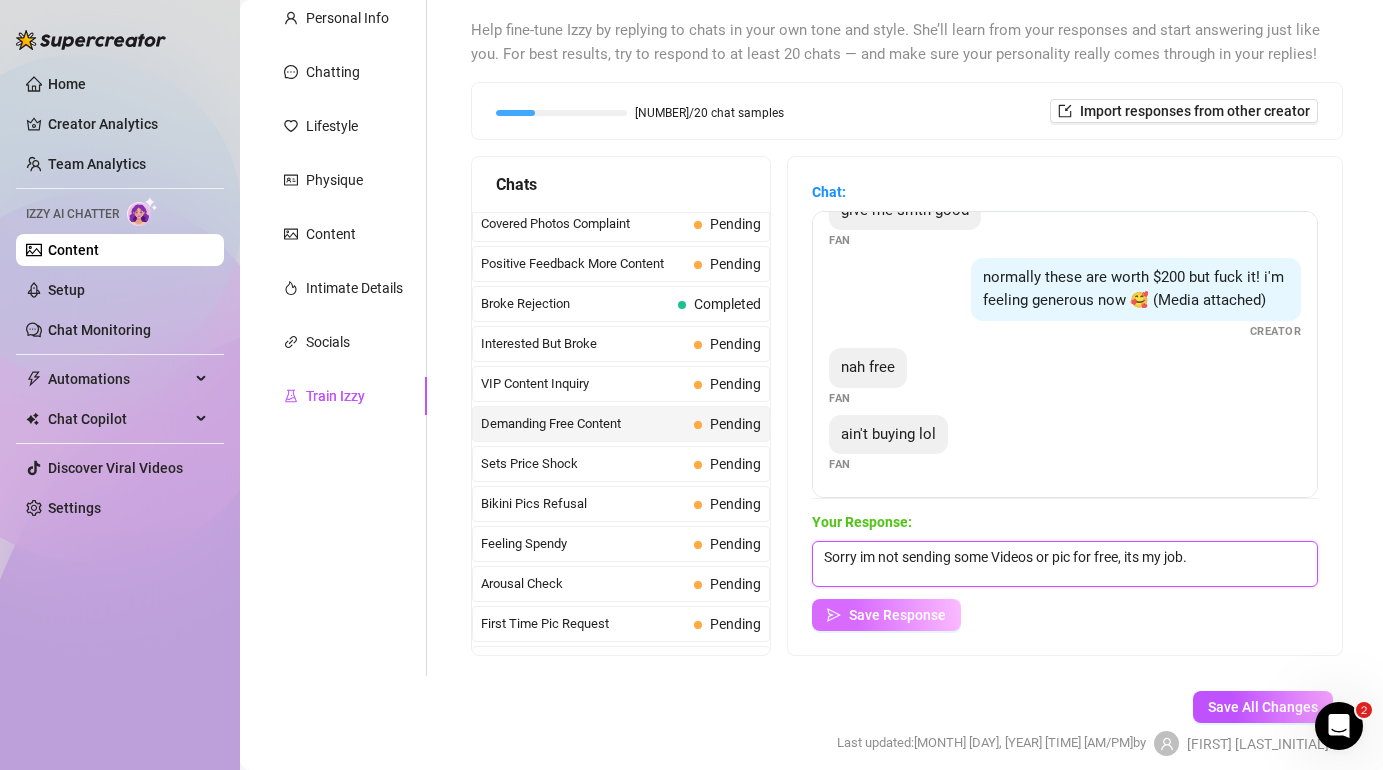 type on "Sorry im not sending some Videos or pic for free, its my job." 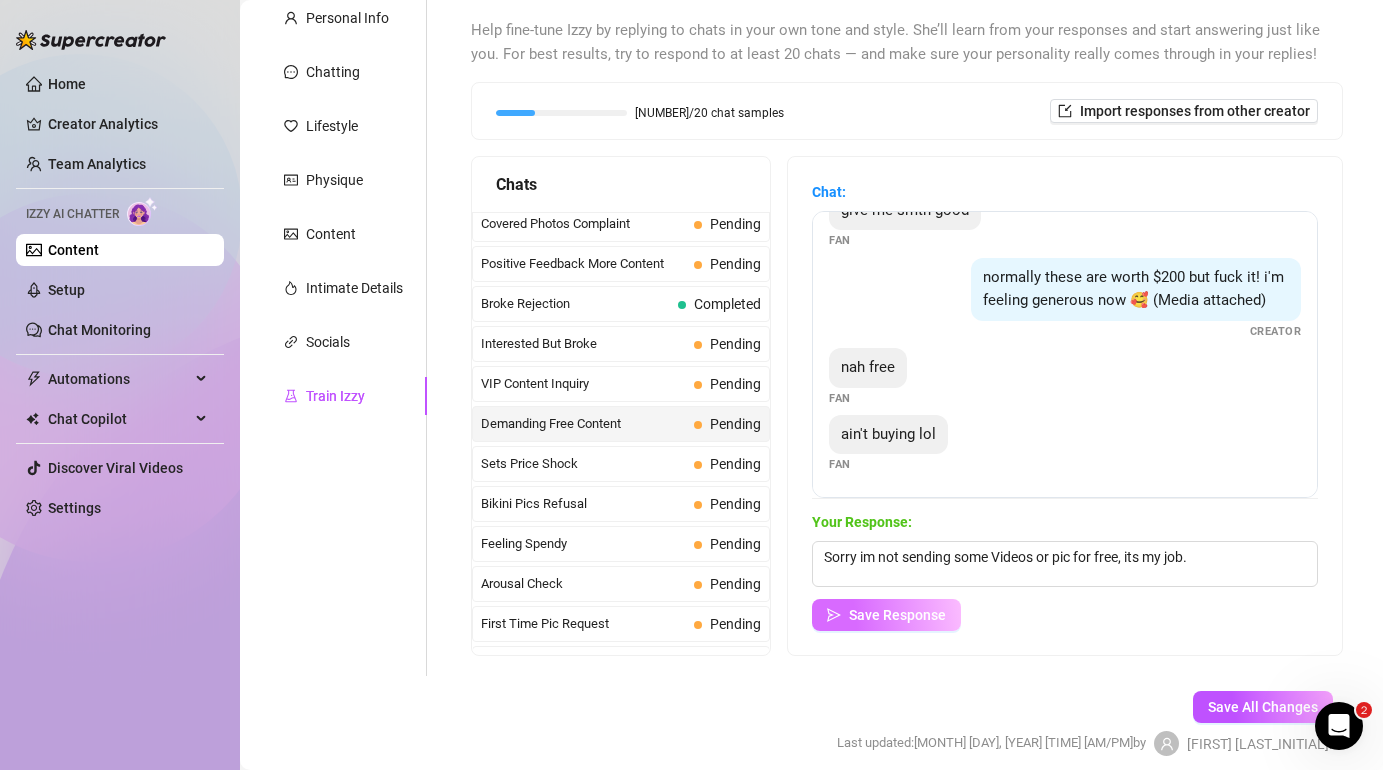click on "Save Response" at bounding box center [886, 615] 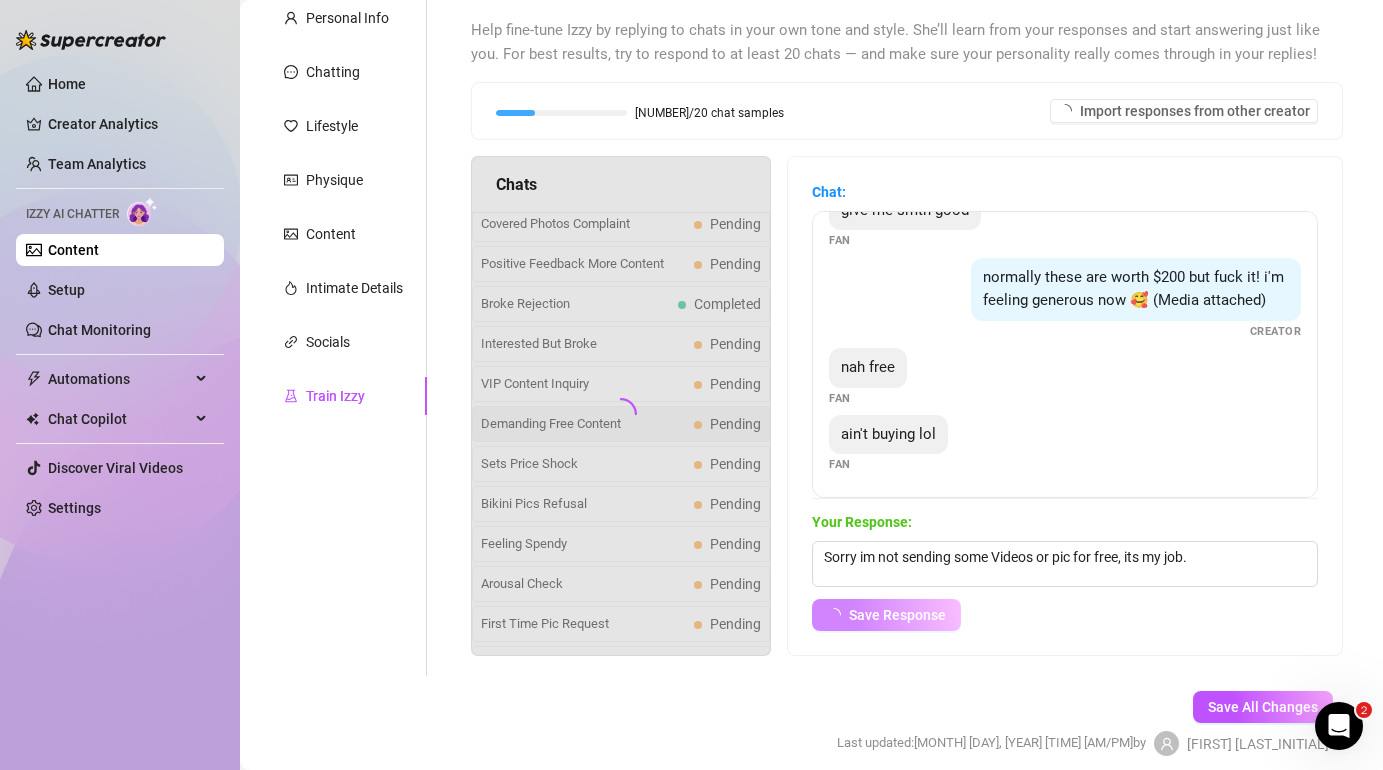 scroll, scrollTop: 147, scrollLeft: 0, axis: vertical 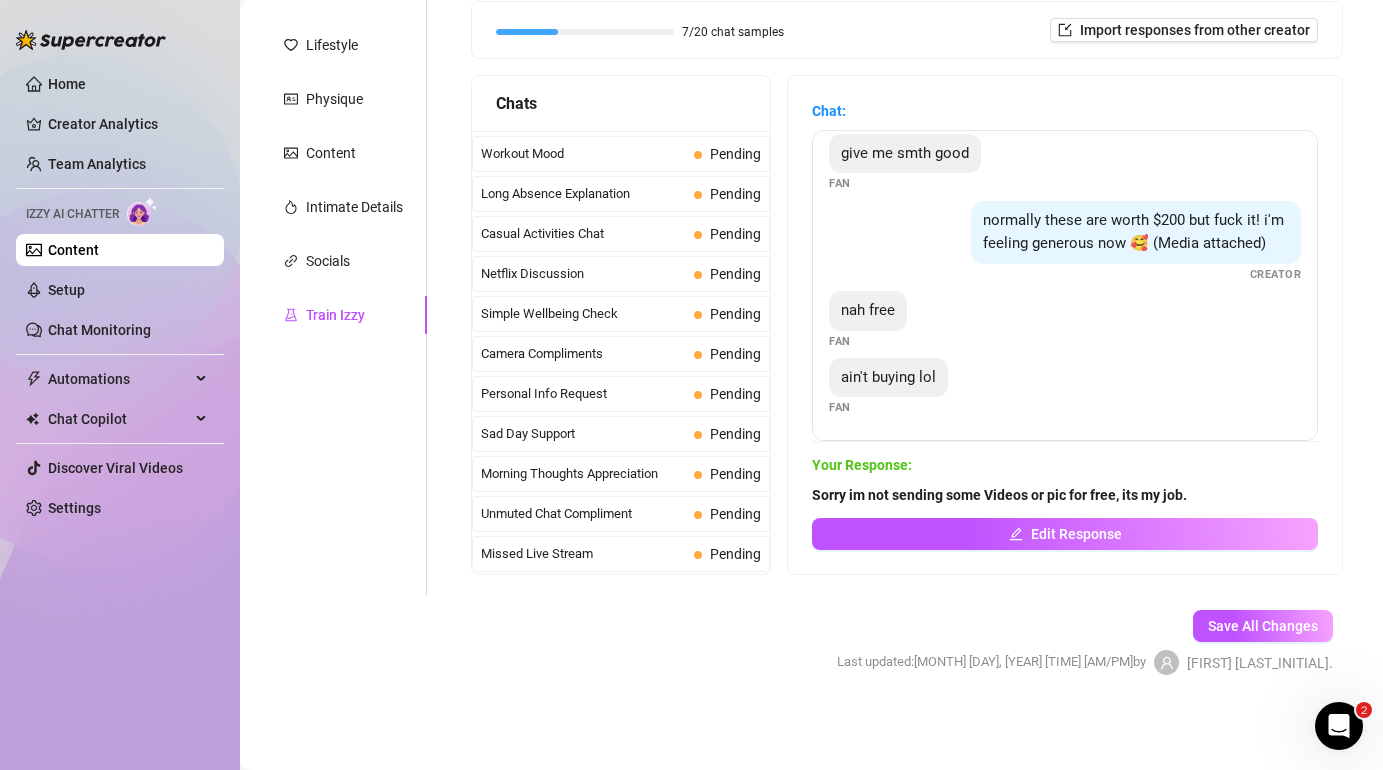 click on "Last Money Nipples Inquiry Completed Waiting For Payday Completed Not Pushy Future Visit Completed Budget Fifty Request Completed Blanket Photo Anal Offer Completed Missing Videos Reminder Pending Cock Compliment Upsell Pending Too Expensive Complaint Pending Covered Photos Complaint Pending Positive Feedback More Content Pending Broke Rejection Completed Interested But Broke Pending VIP Content Inquiry Pending Demanding Free Content Completed Sets Price Shock Pending Bikini Pics Refusal Pending Feeling Spendy Pending Arousal Check Pending First Time Pic Request Pending Detailed Fantasy Description Pending Early Morning Regret Pending Hotel Room Fantasy Pending Wall Pinning Fantasy Pending Climax Request Pending Self Play Request Pending Tight Compliments Pending Stretching Fantasy Pending Anticipation Buildup Pending Position Request Pending Mood Invitation Pending Pic Appreciation Request Pending Body Contact Desire Pending Sushi Conversation Pending Simple Day Check Pending Busy Work Day Pending Pending" at bounding box center (621, -546) 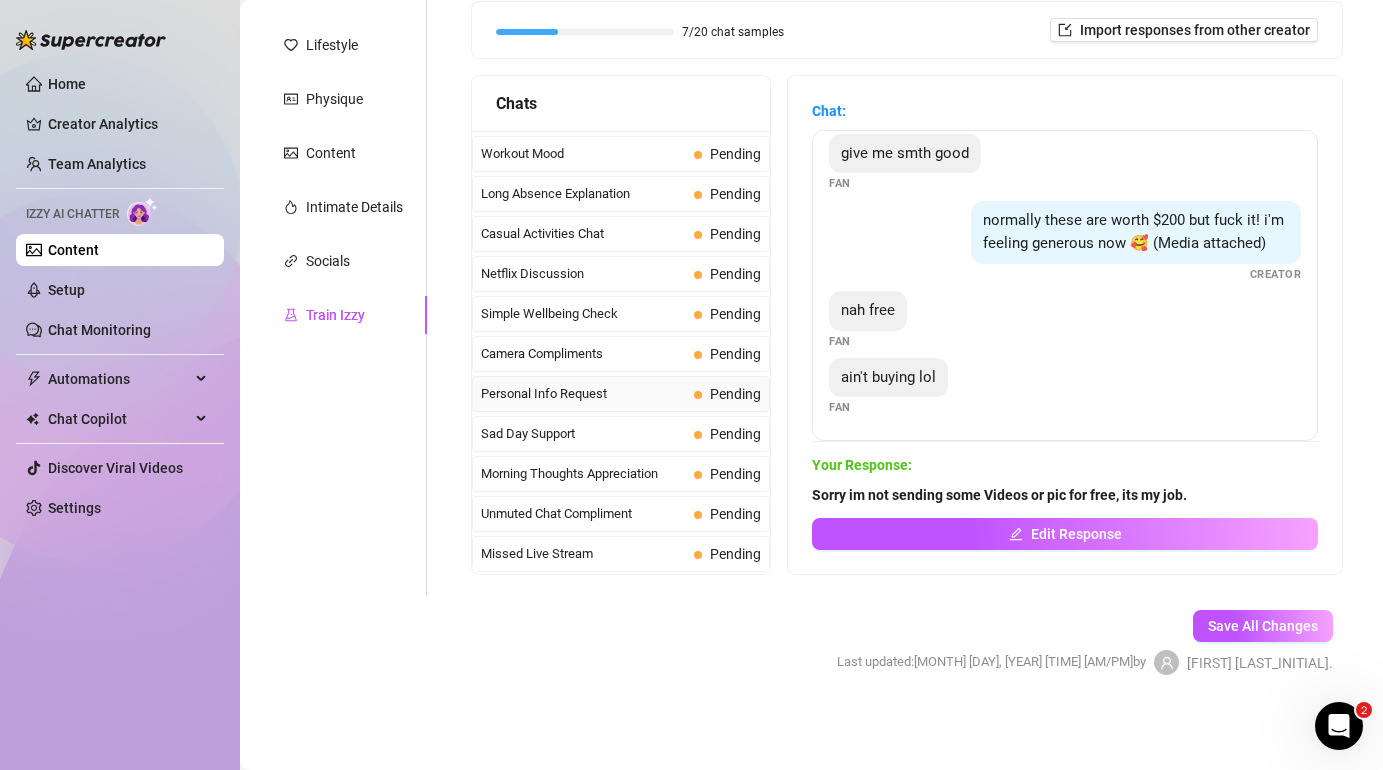 click on "Personal Info Request" at bounding box center (583, 394) 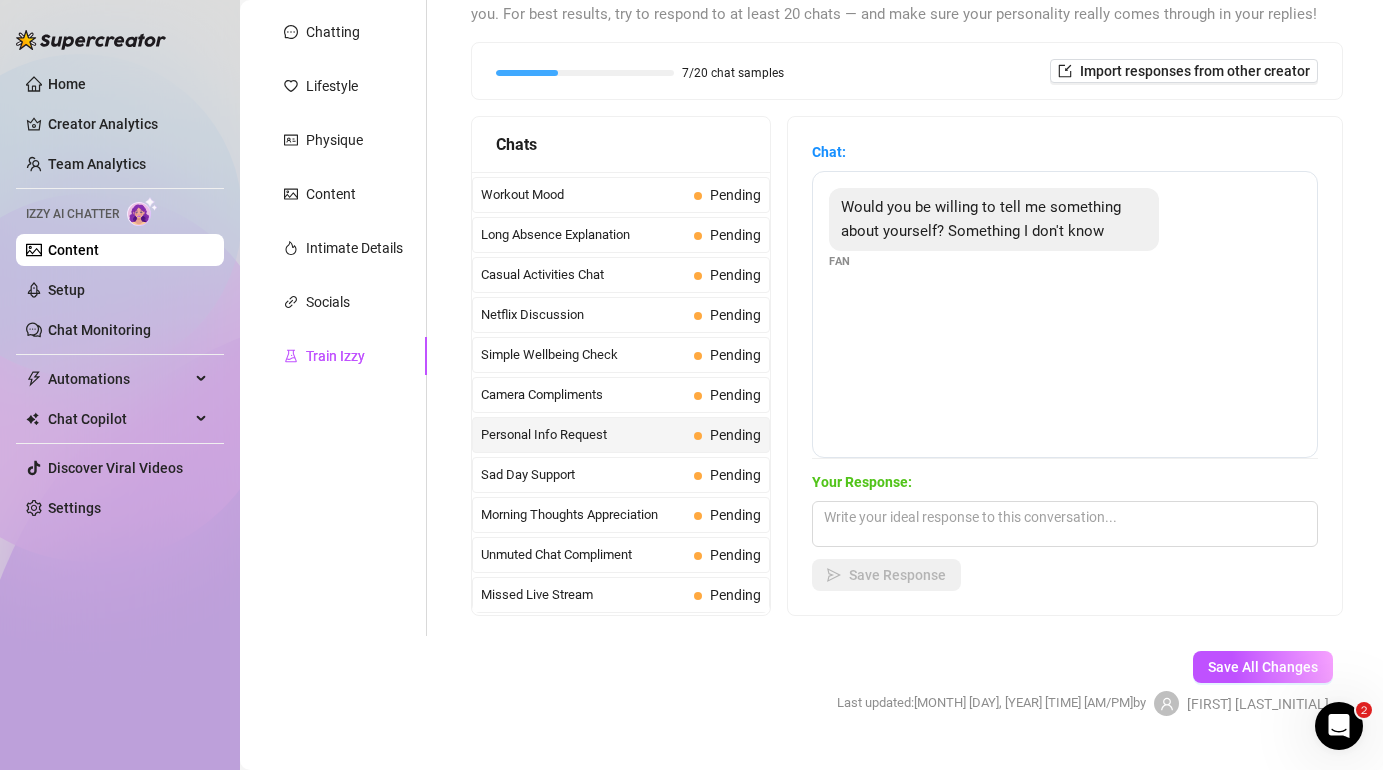 scroll, scrollTop: 229, scrollLeft: 0, axis: vertical 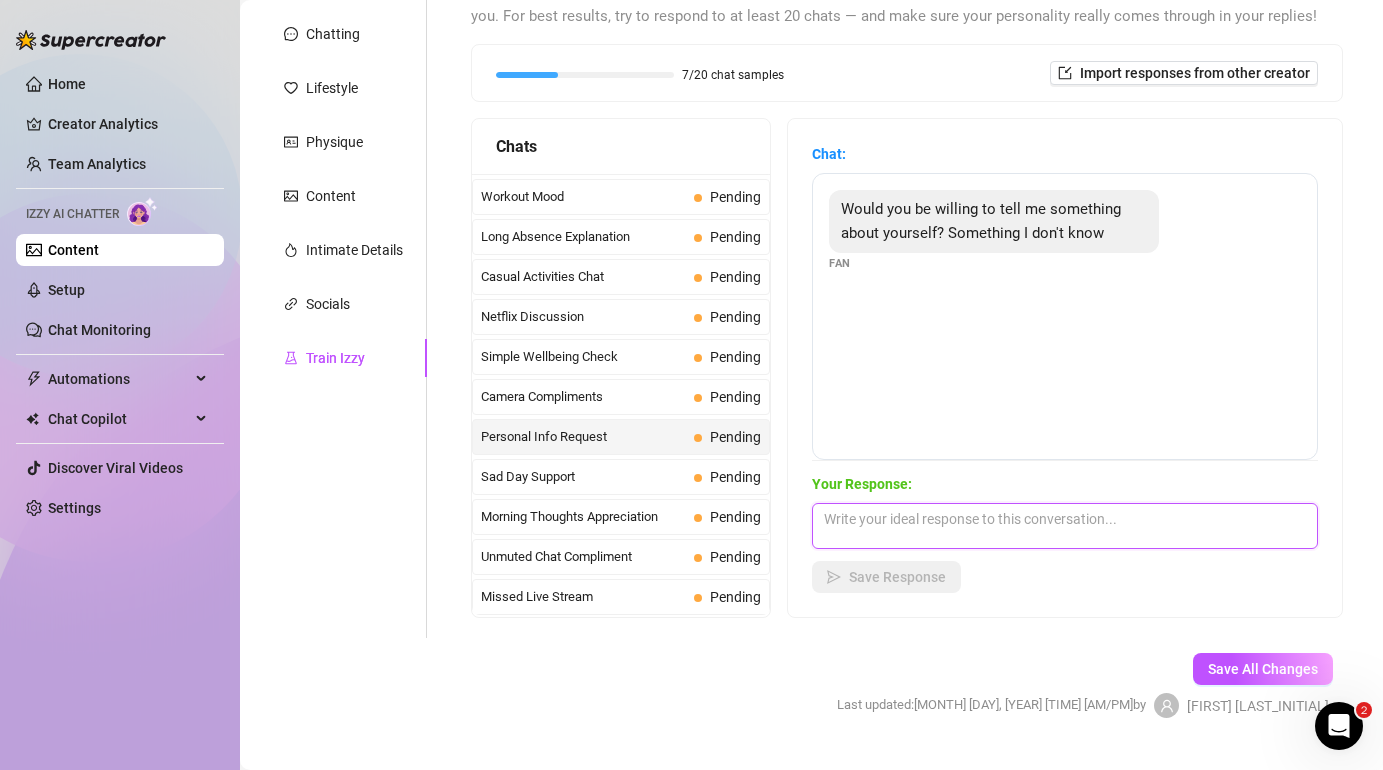 click at bounding box center (1065, 526) 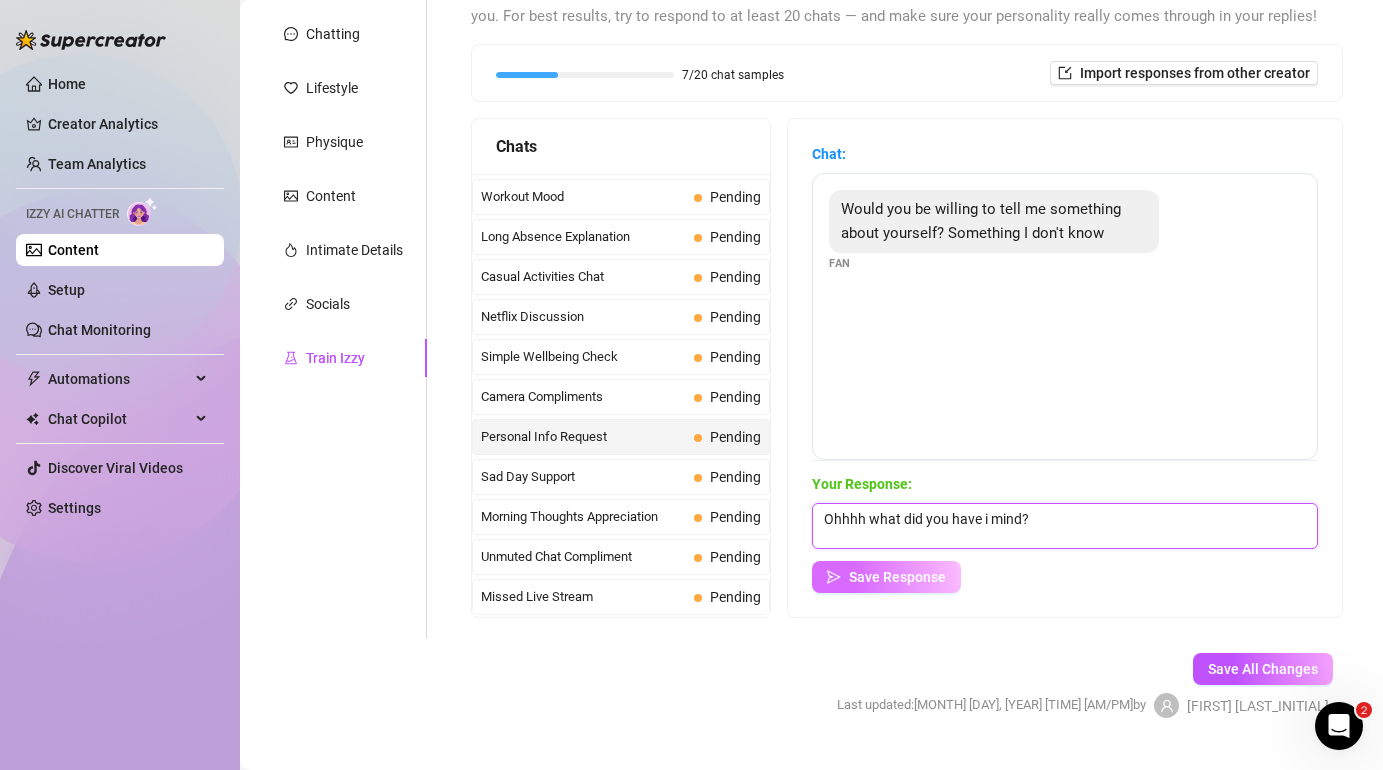 type on "Ohhhh what did you have i mind?" 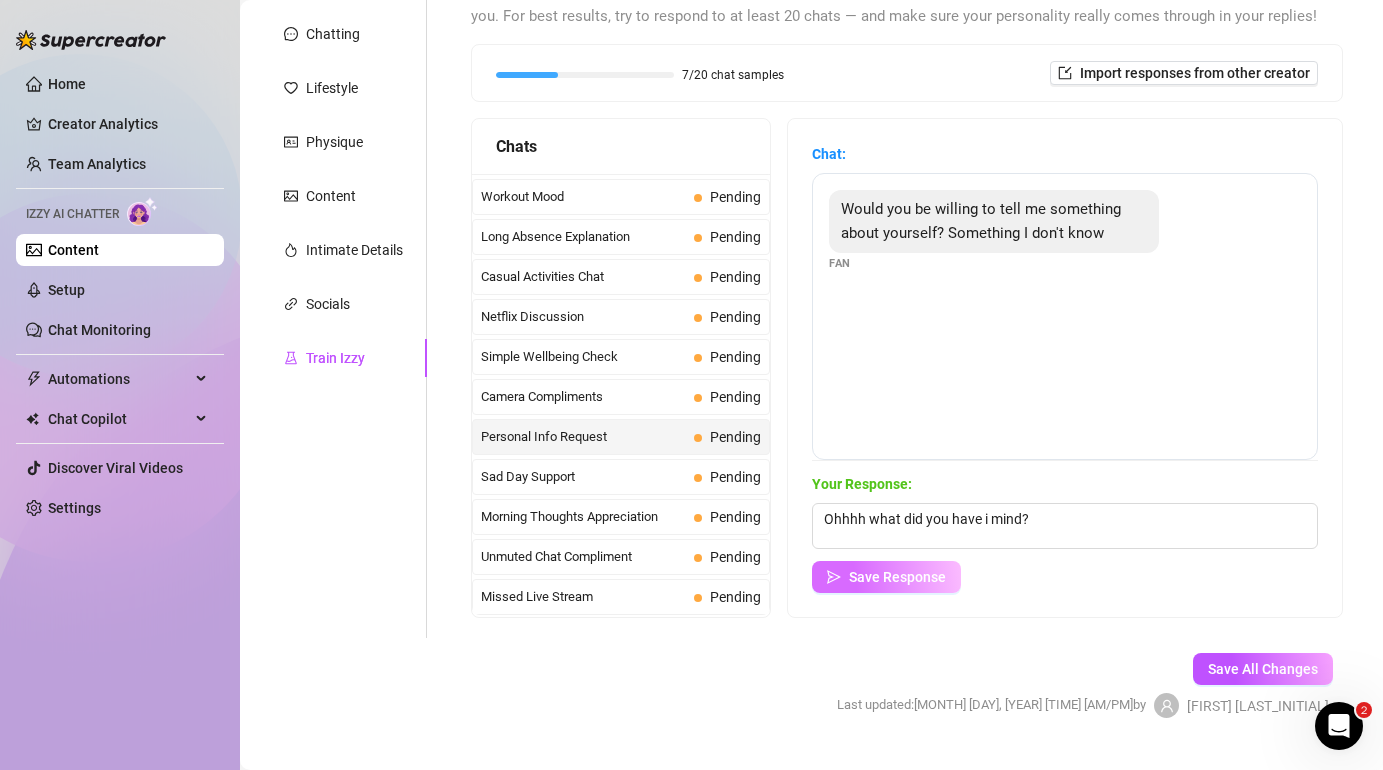 click on "Save Response" at bounding box center [897, 577] 